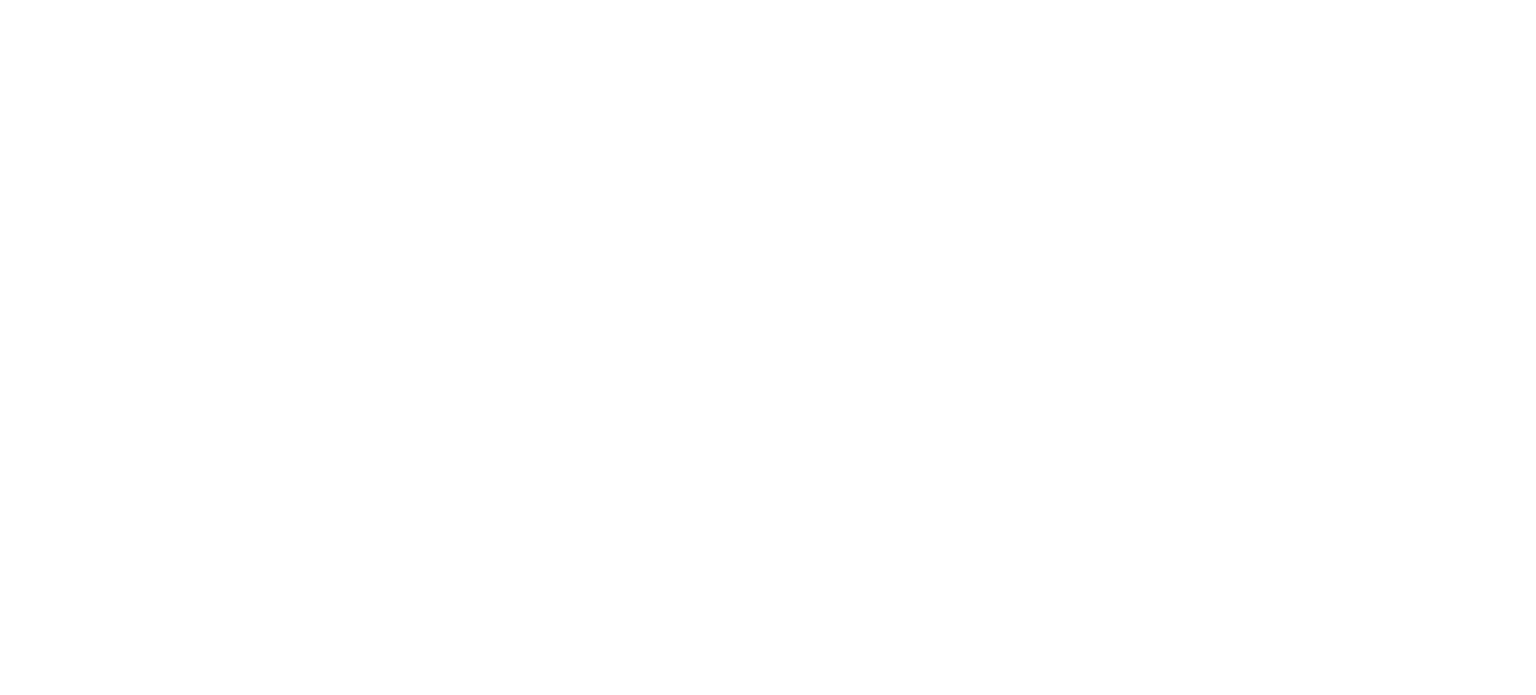 scroll, scrollTop: 0, scrollLeft: 0, axis: both 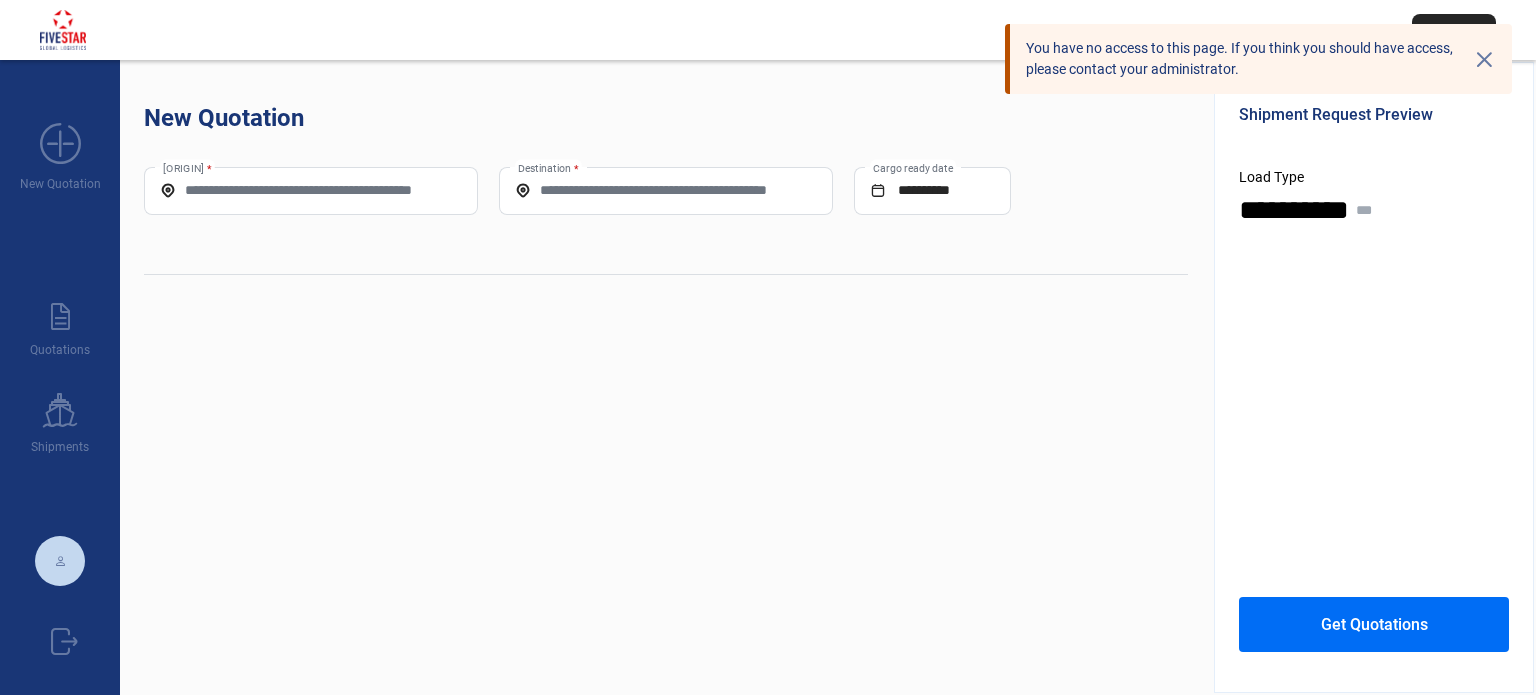 click on "[ORIGIN] *" at bounding box center [311, 190] 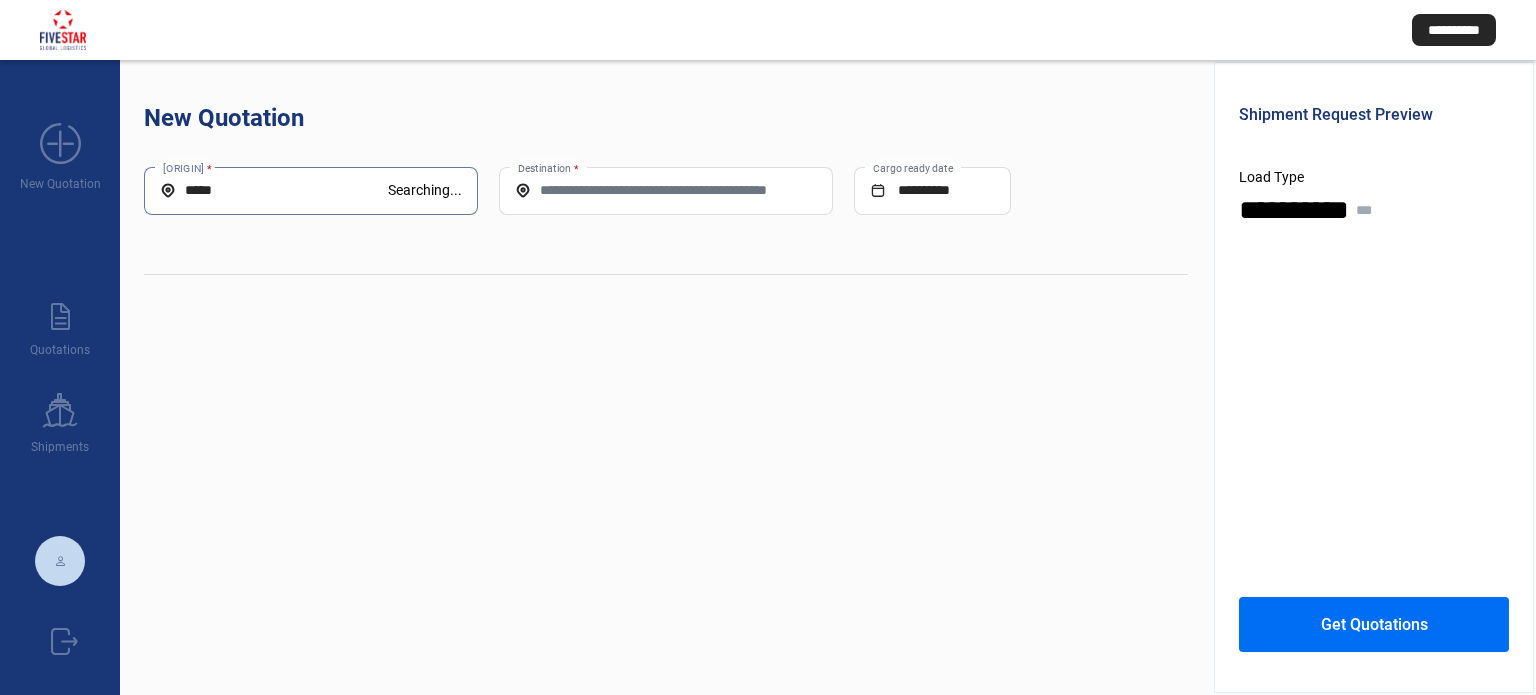 click on "*****" at bounding box center (274, 190) 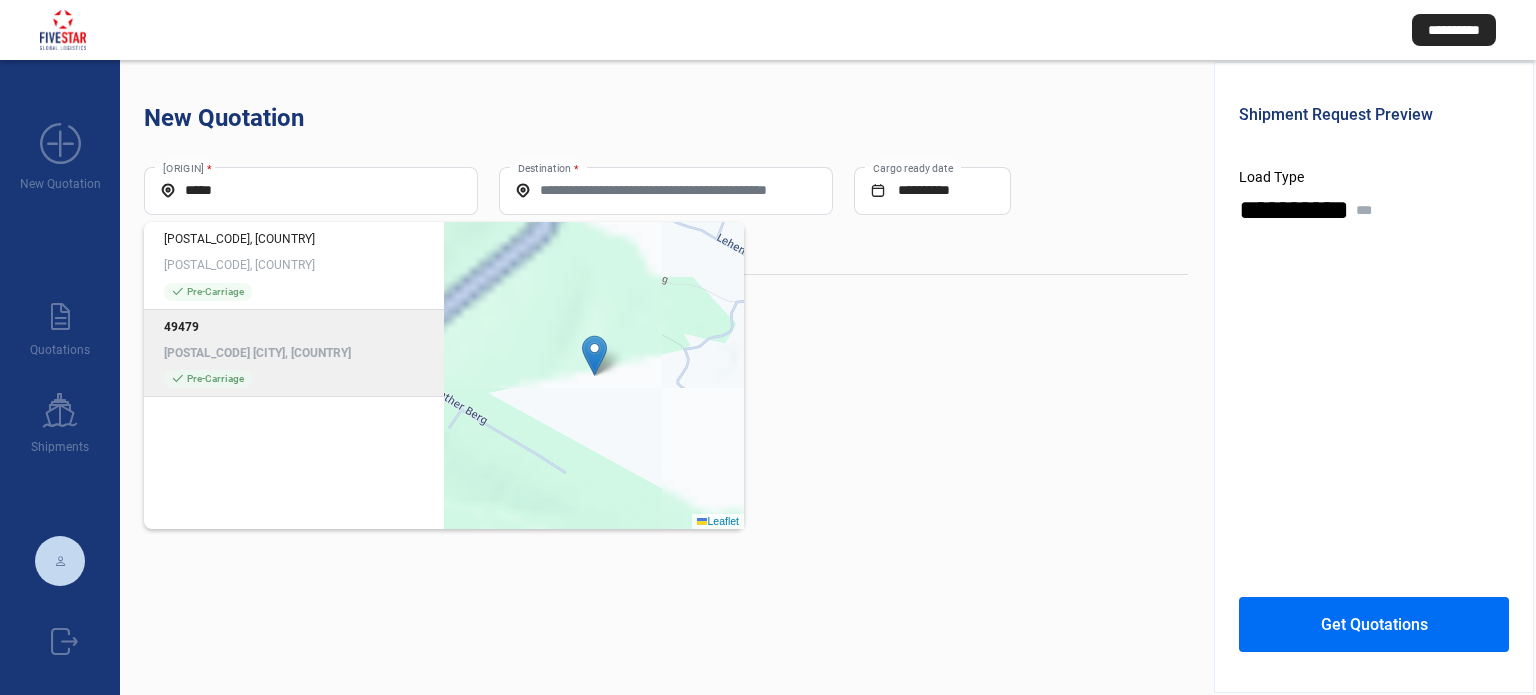 drag, startPoint x: 320, startPoint y: 346, endPoint x: 346, endPoint y: 331, distance: 30.016663 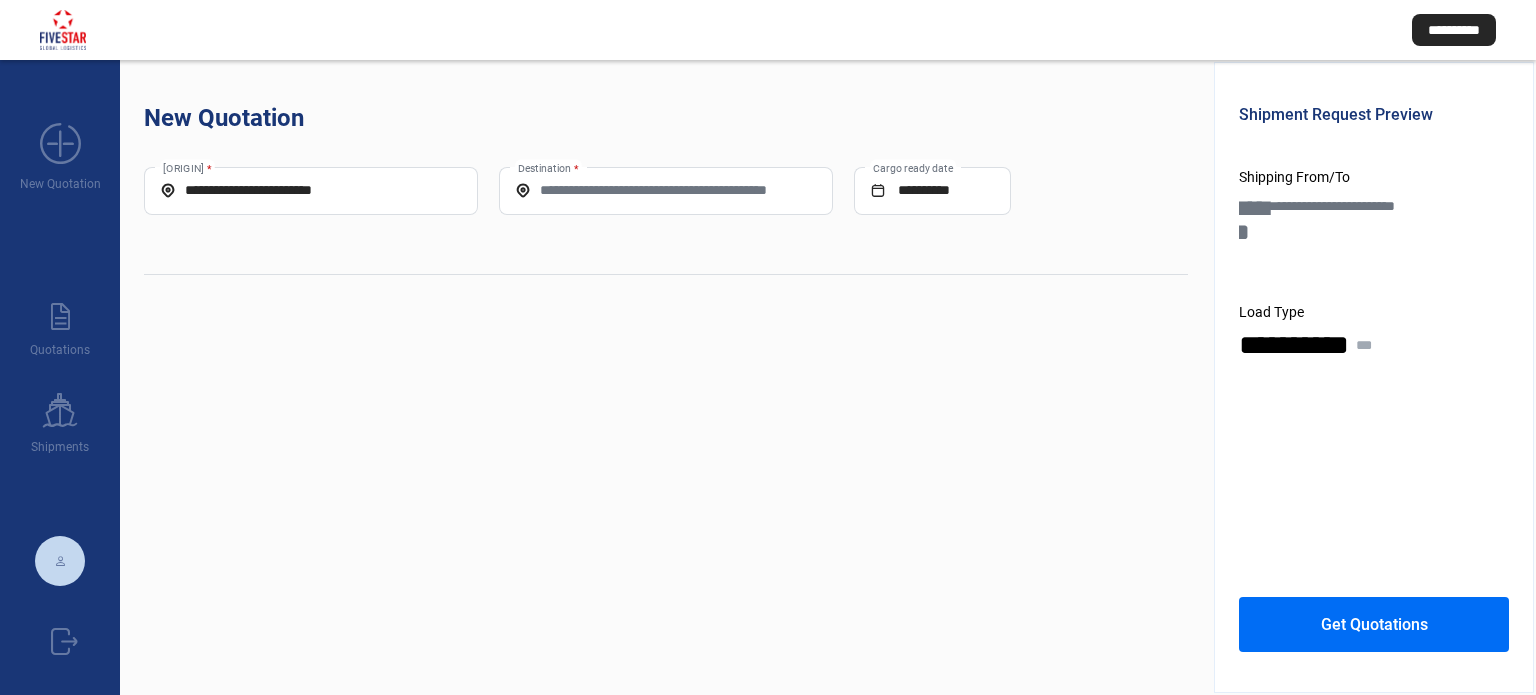 click on "Destination *" at bounding box center (666, 190) 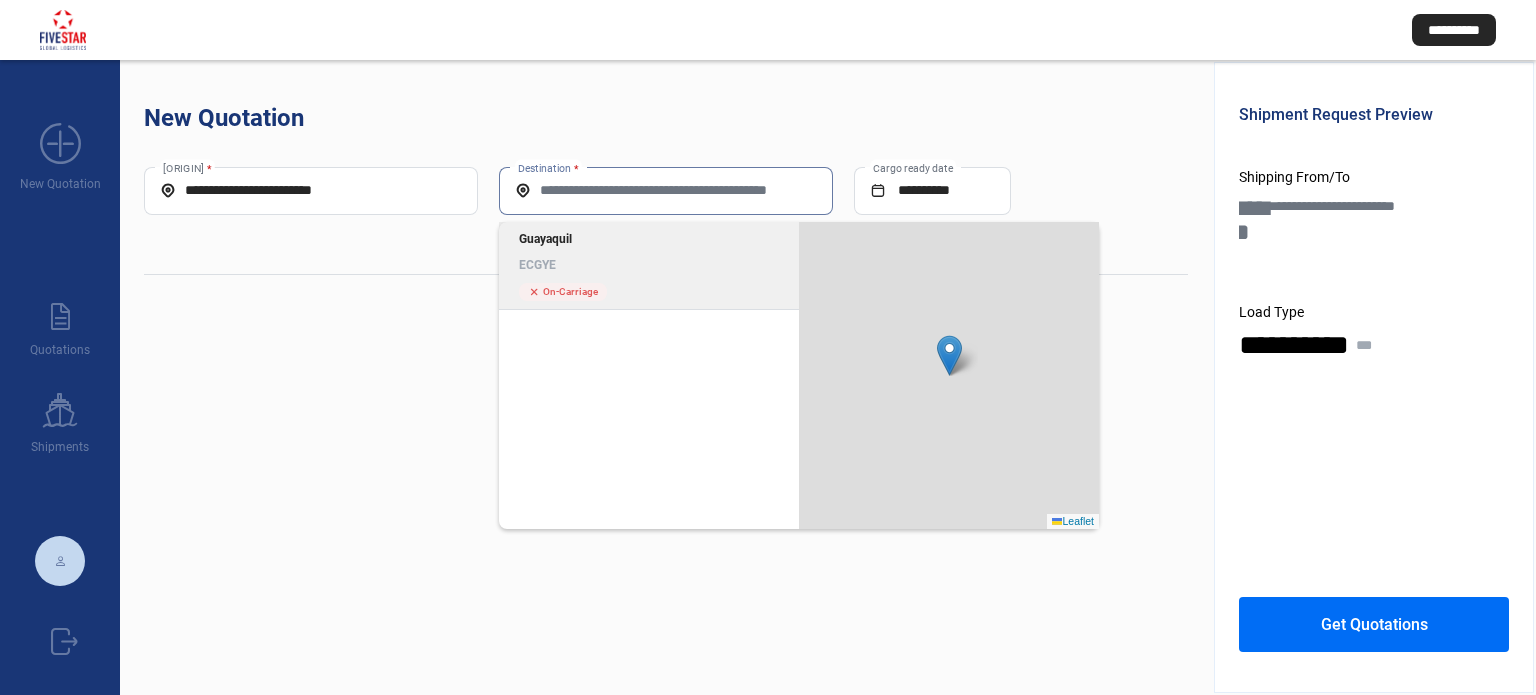 click on "Guayaquil" 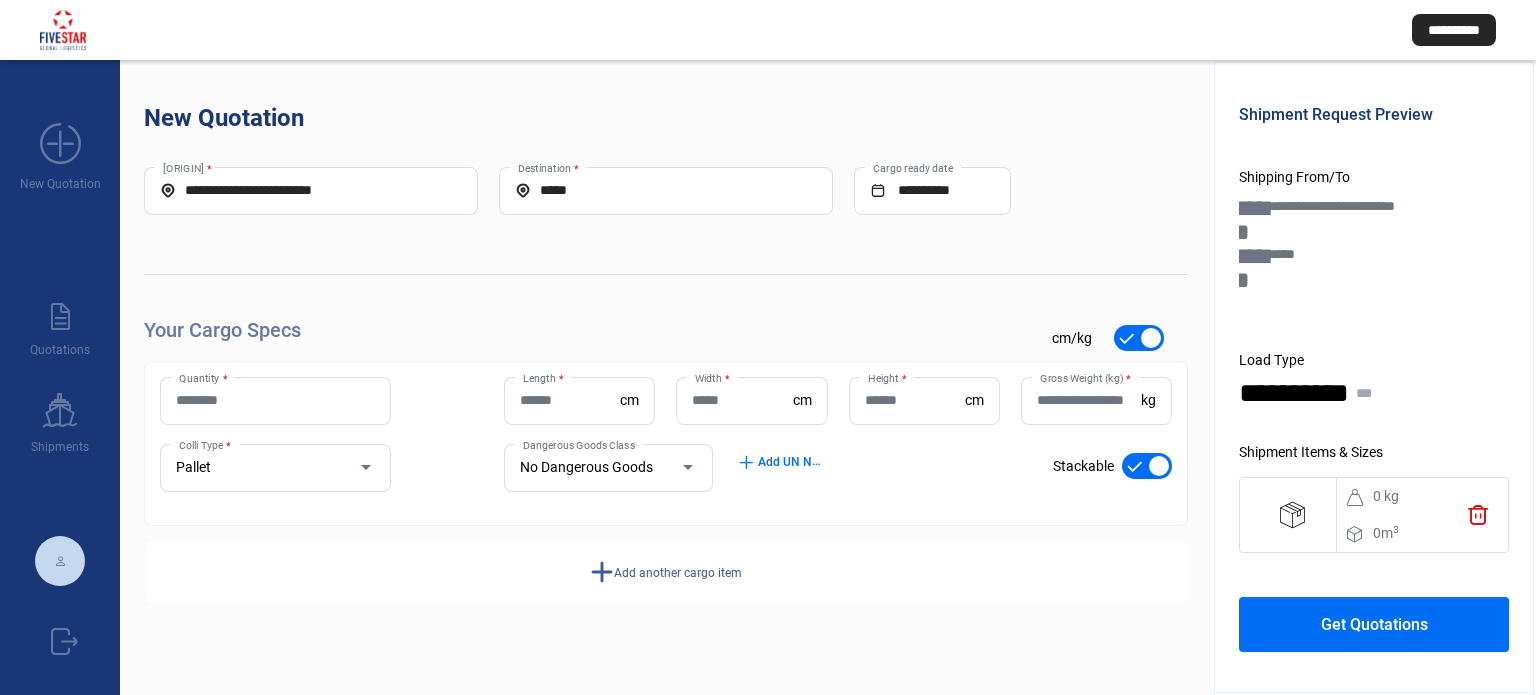 click on "Quantity *" 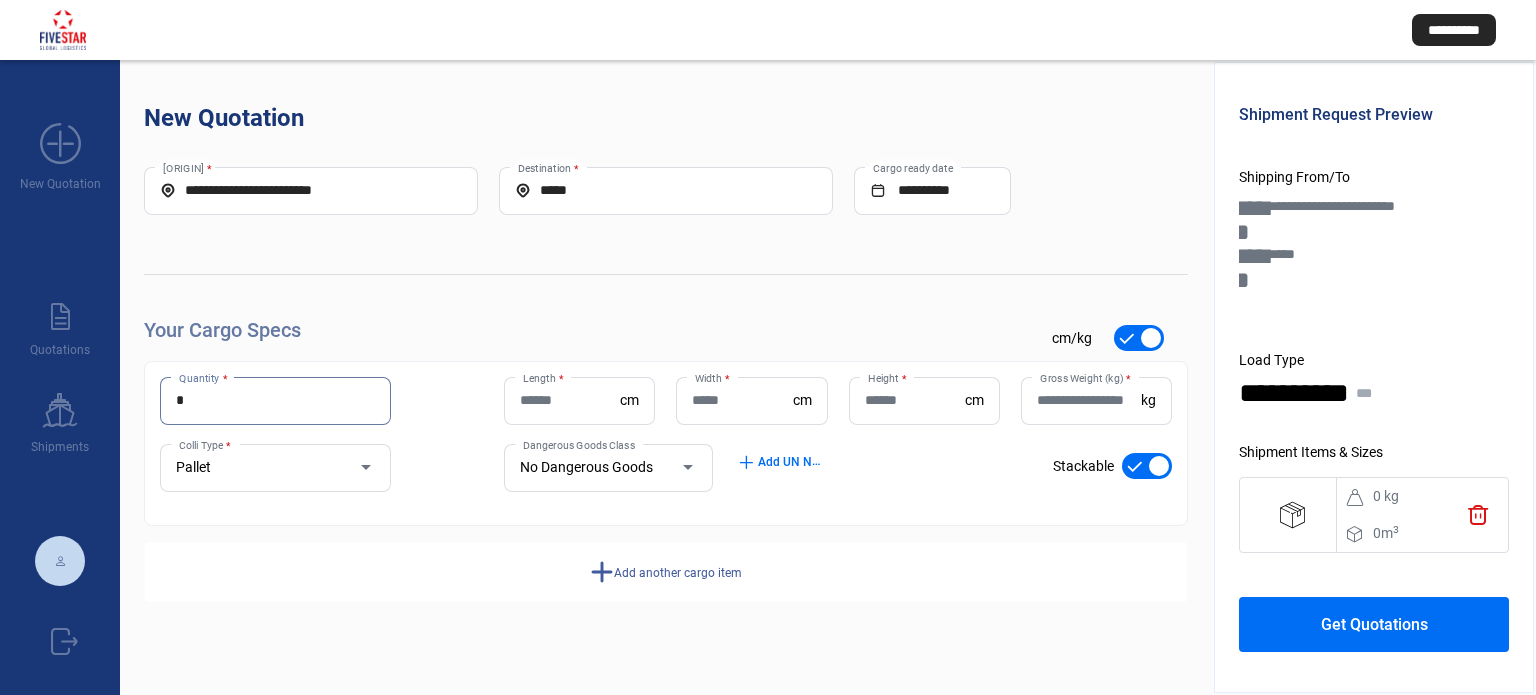 type on "*" 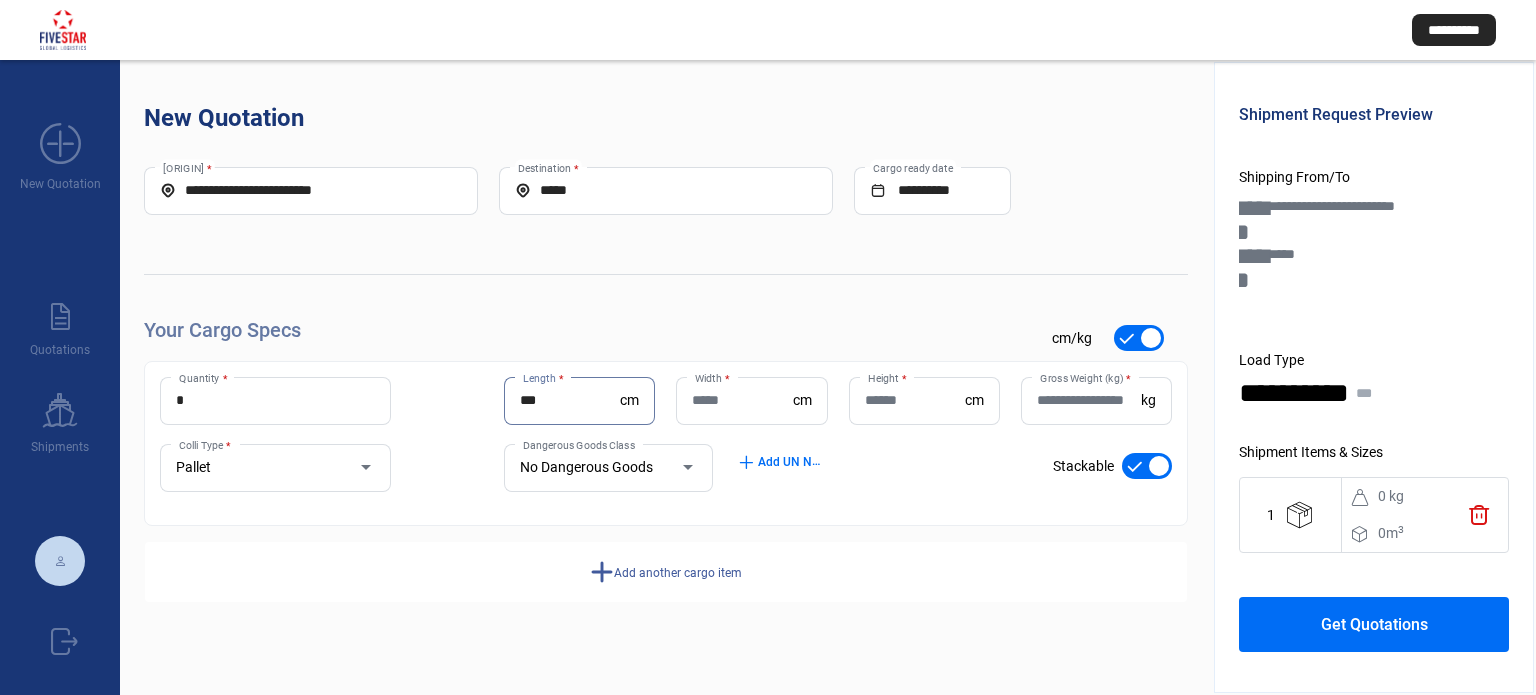 type on "***" 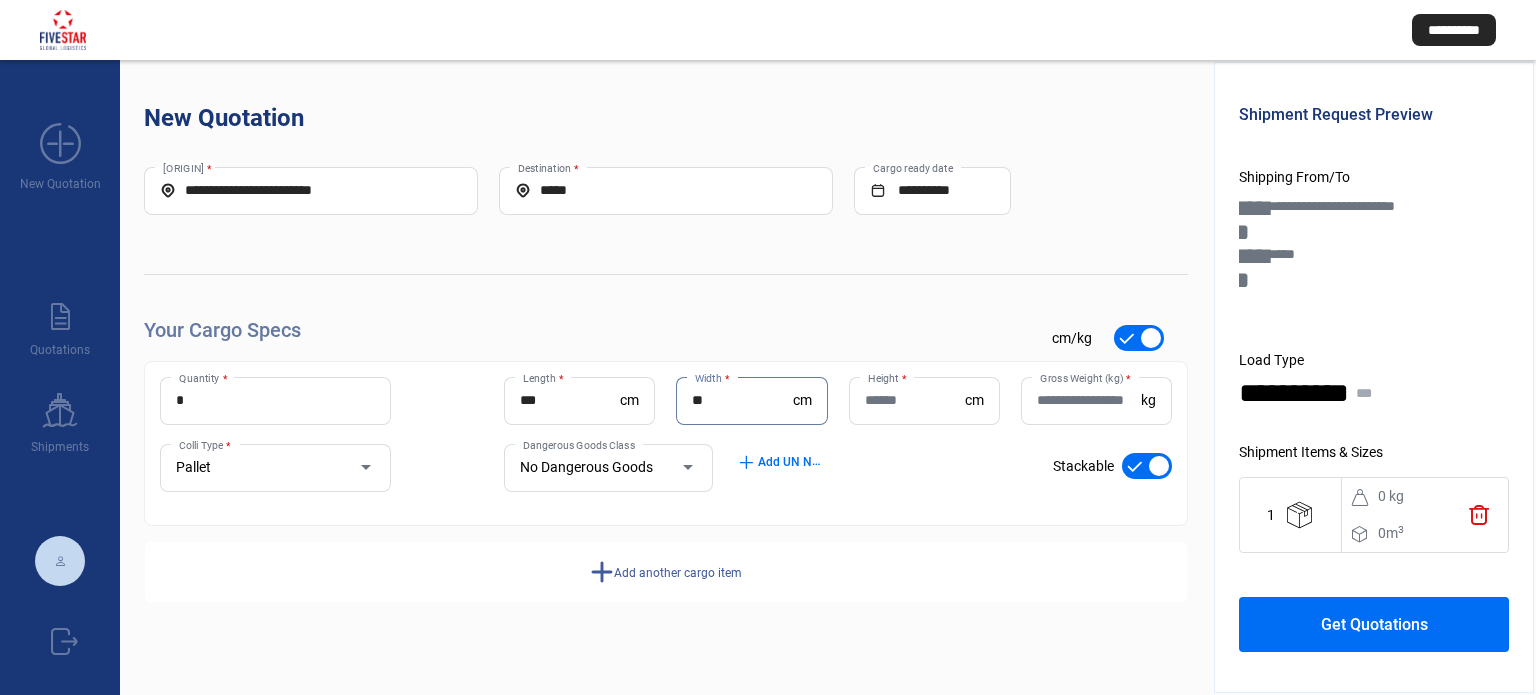 type on "**" 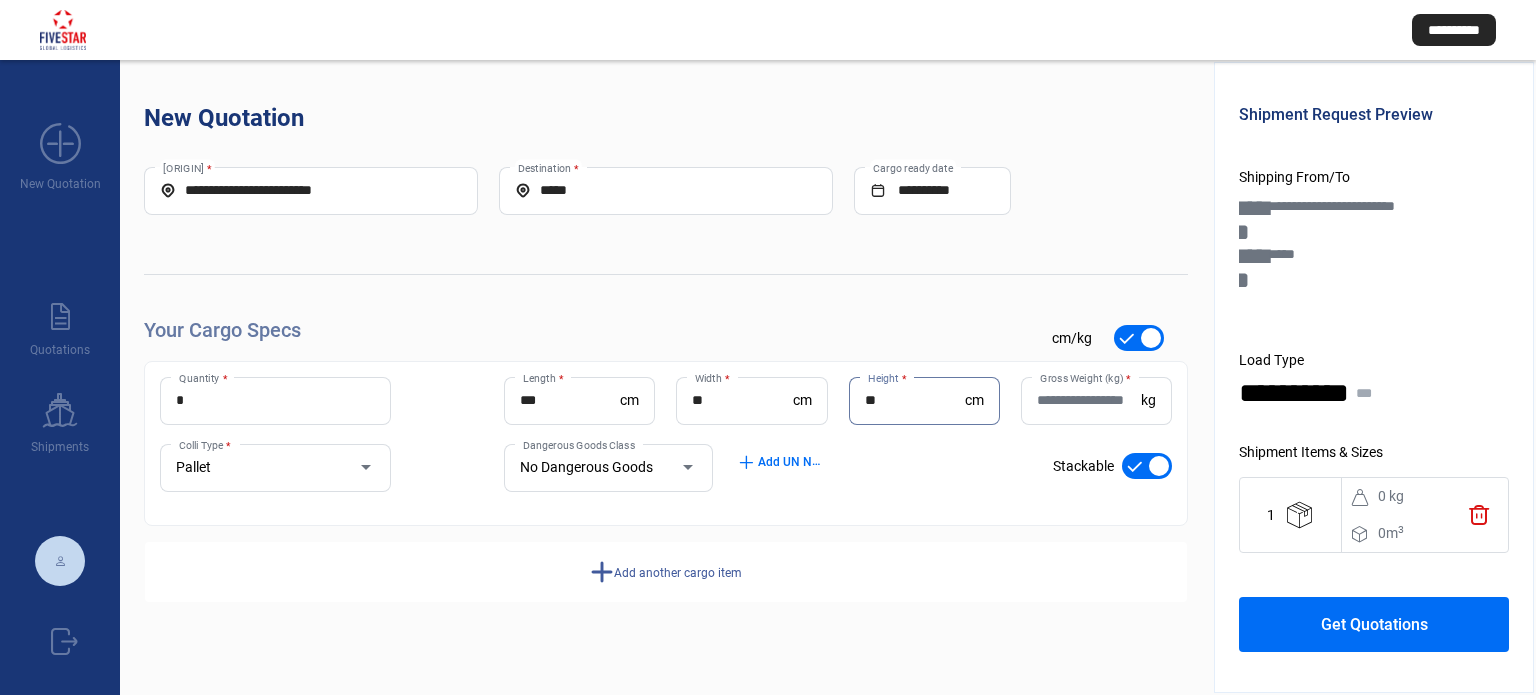 type on "**" 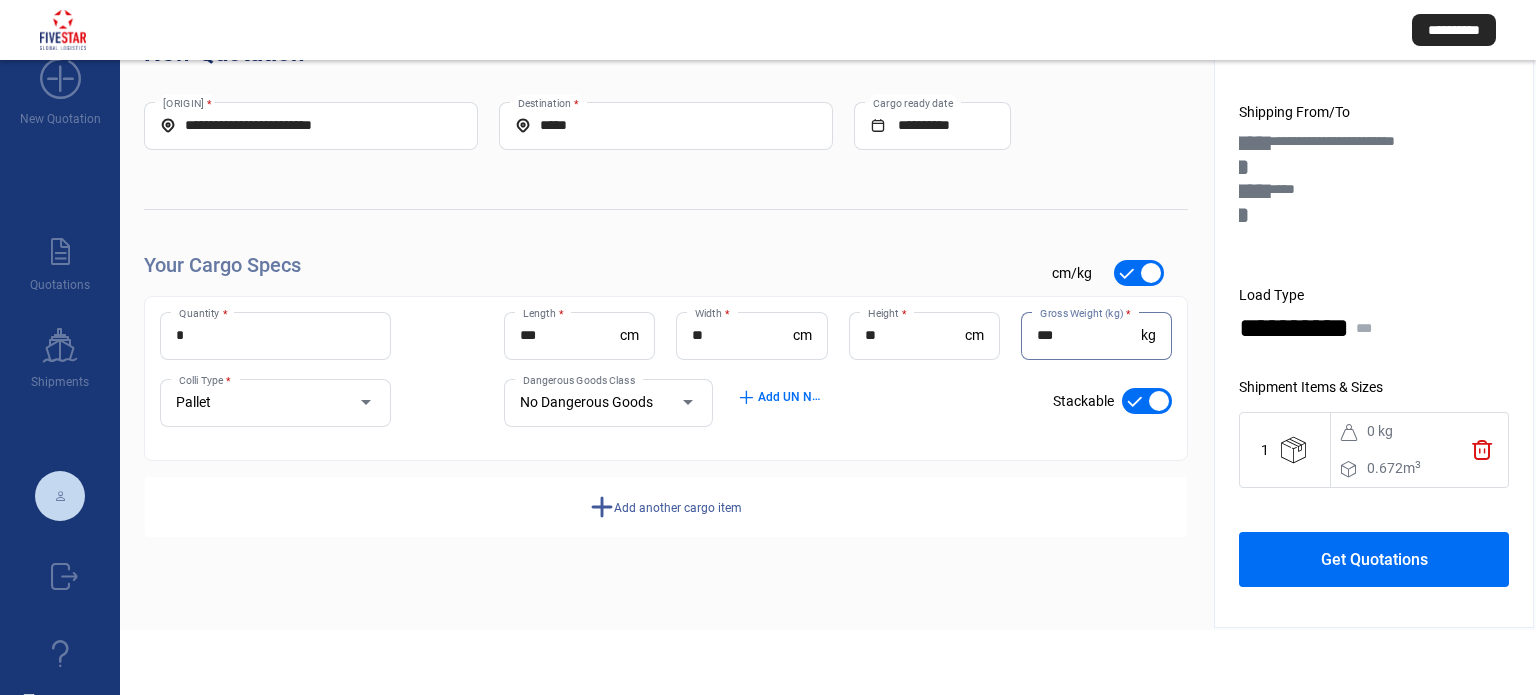 scroll, scrollTop: 100, scrollLeft: 0, axis: vertical 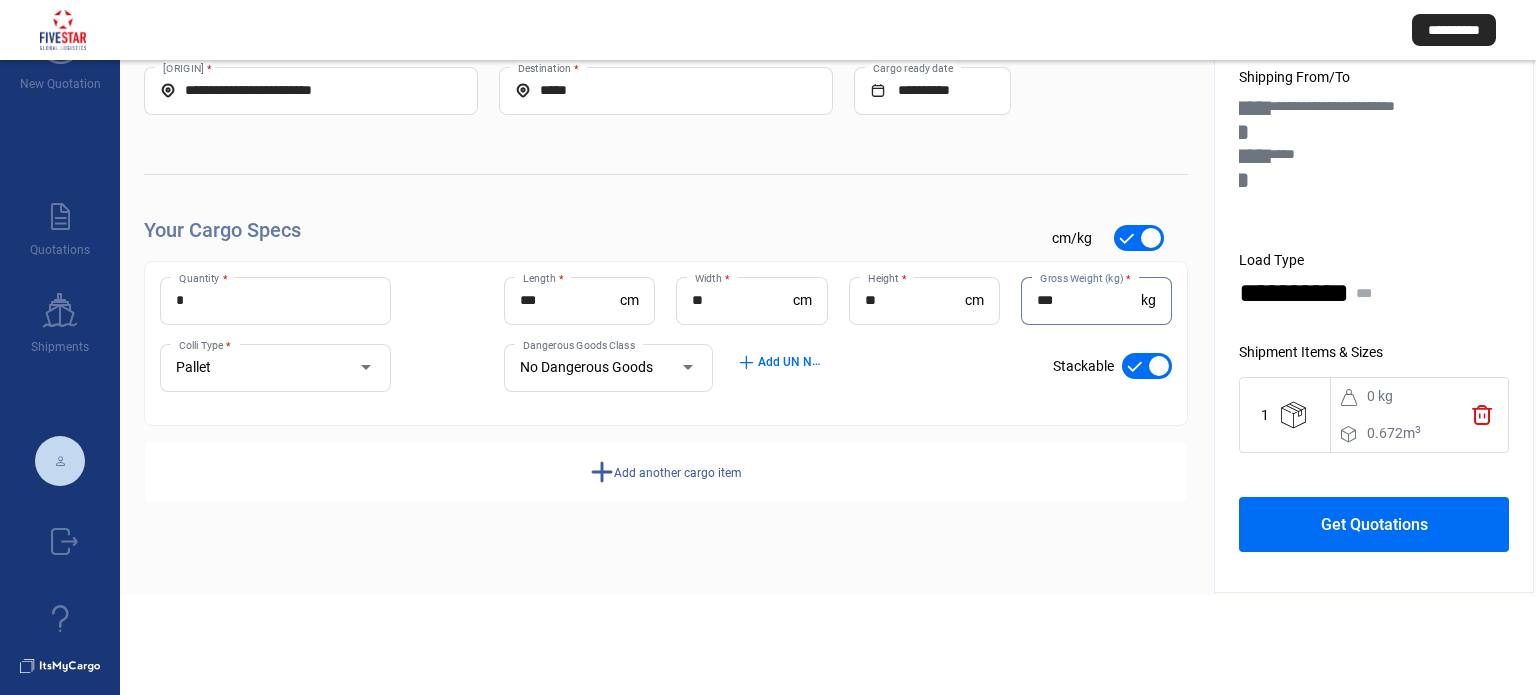 type on "***" 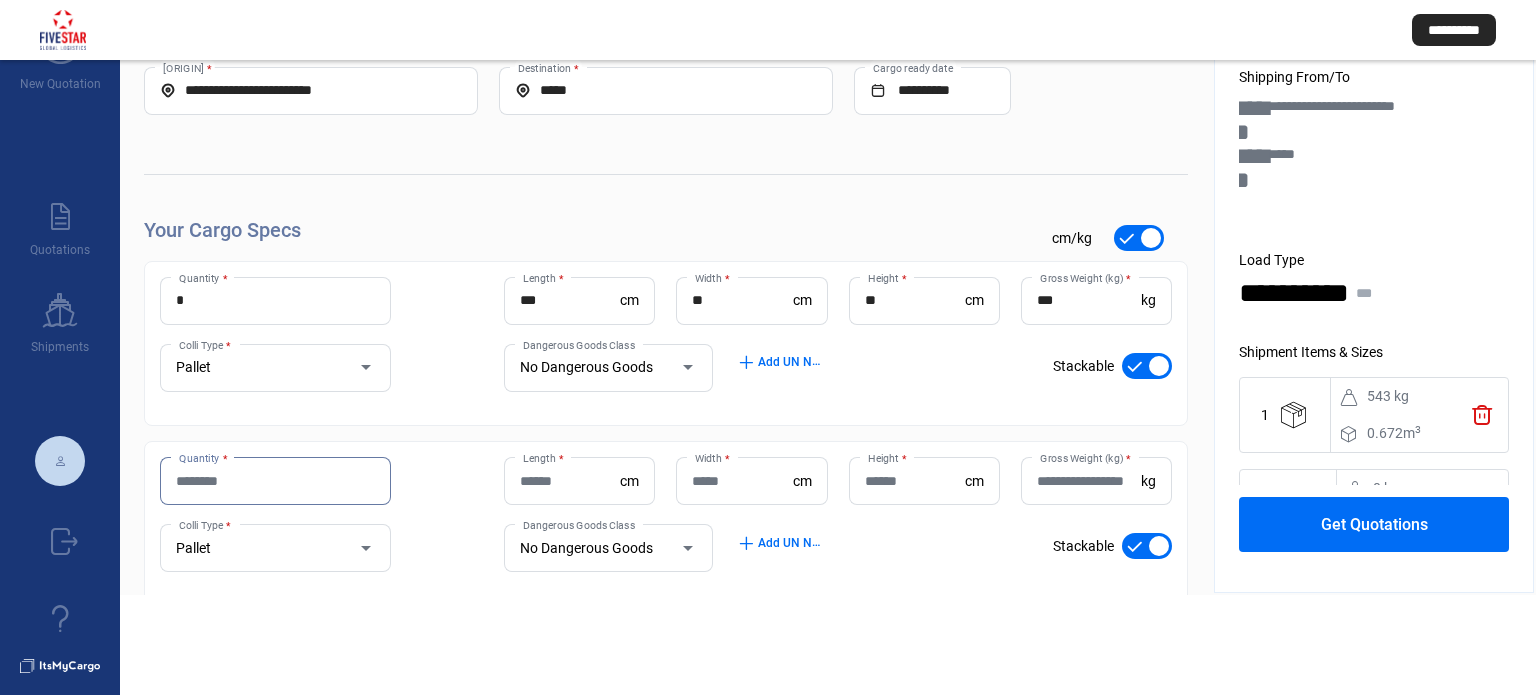 drag, startPoint x: 290, startPoint y: 482, endPoint x: 309, endPoint y: 466, distance: 24.839485 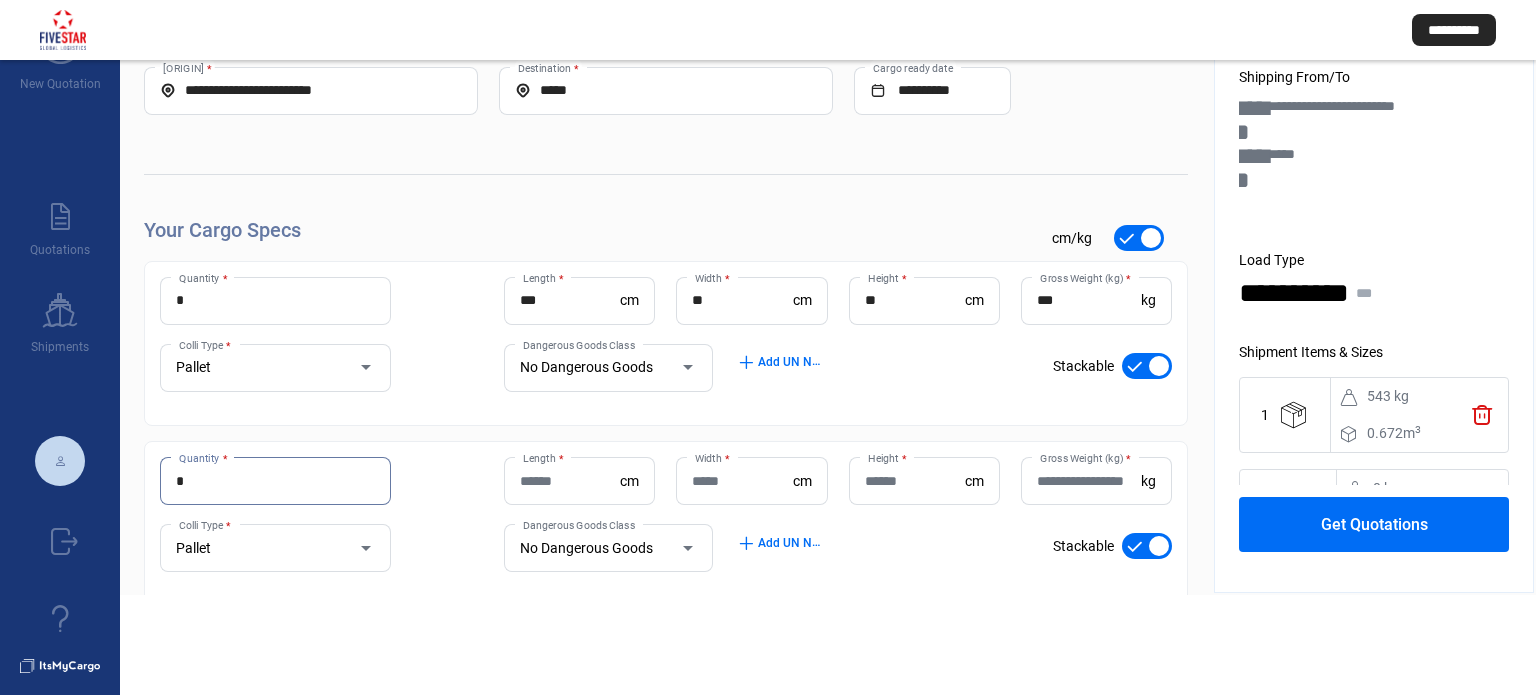 type on "*" 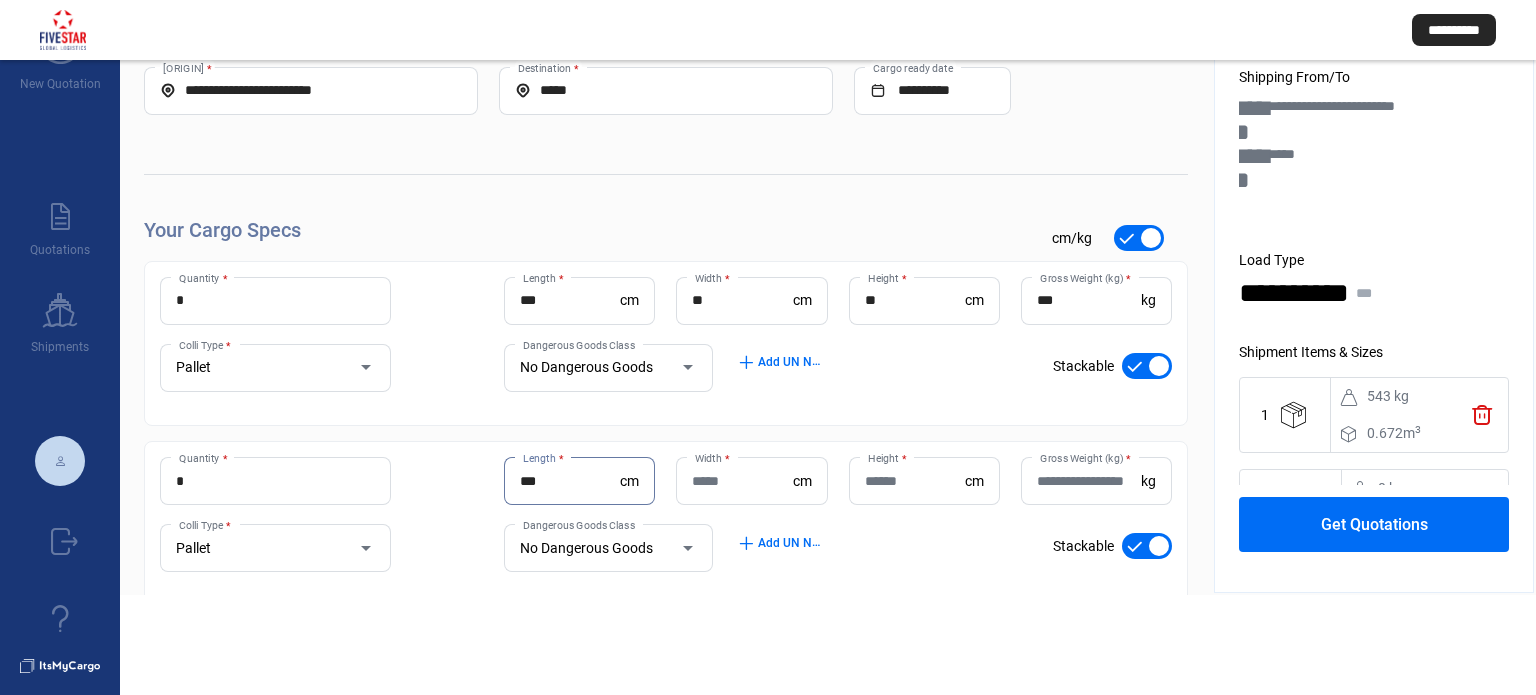 type on "***" 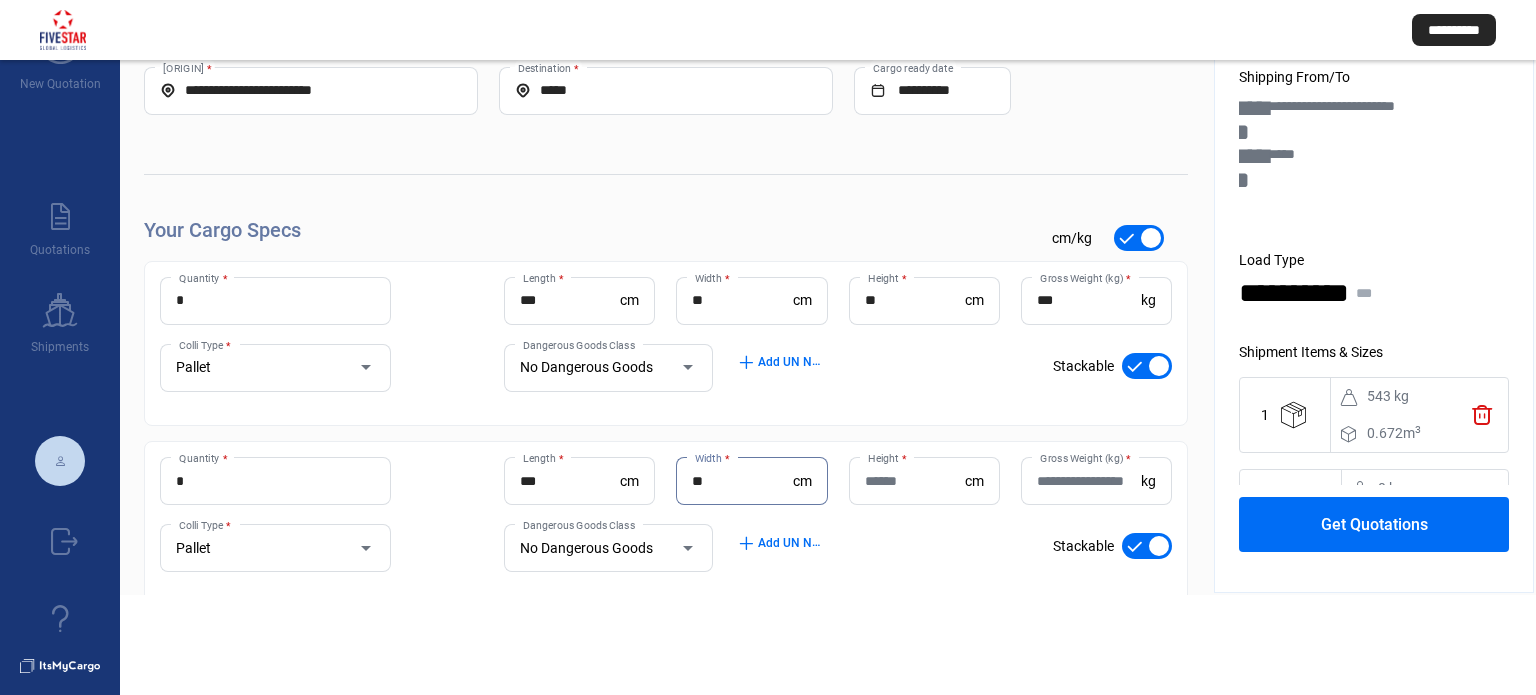 type on "**" 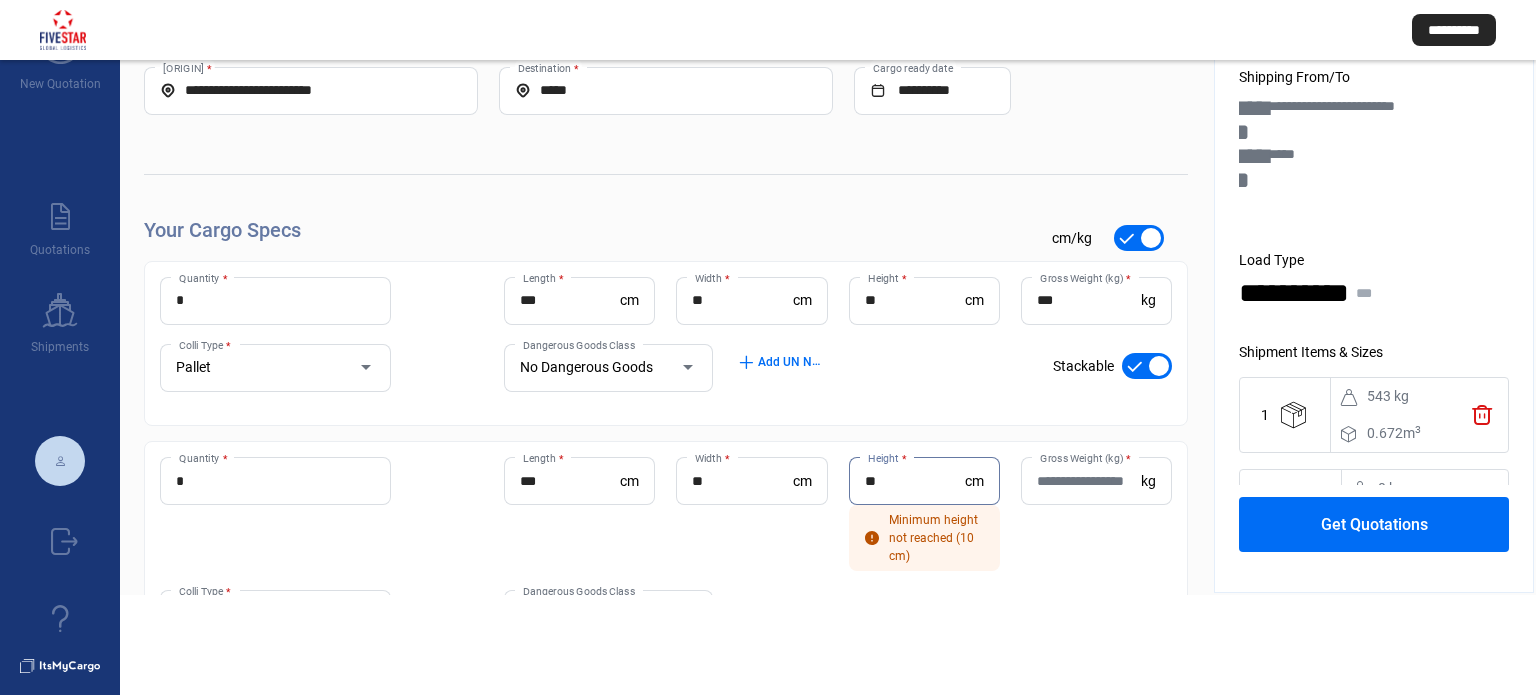 type on "**" 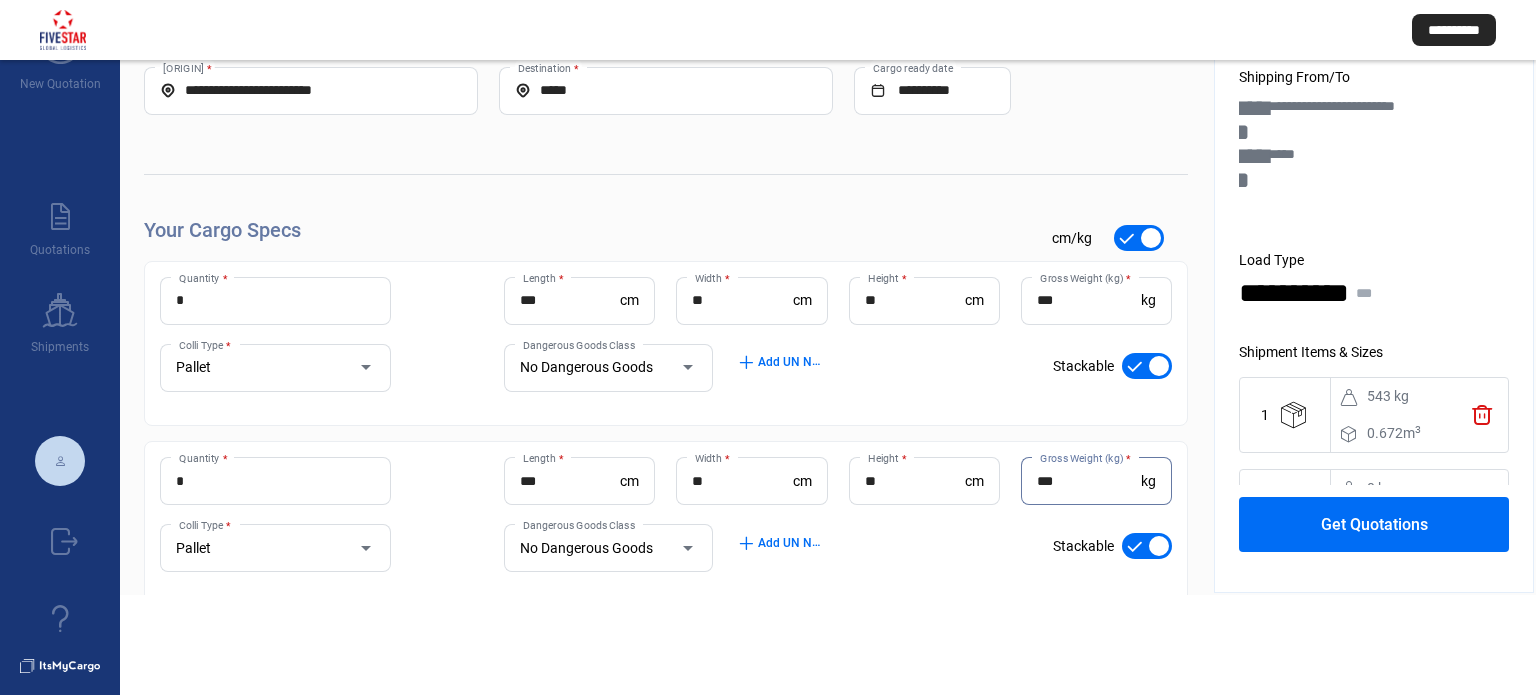 type on "***" 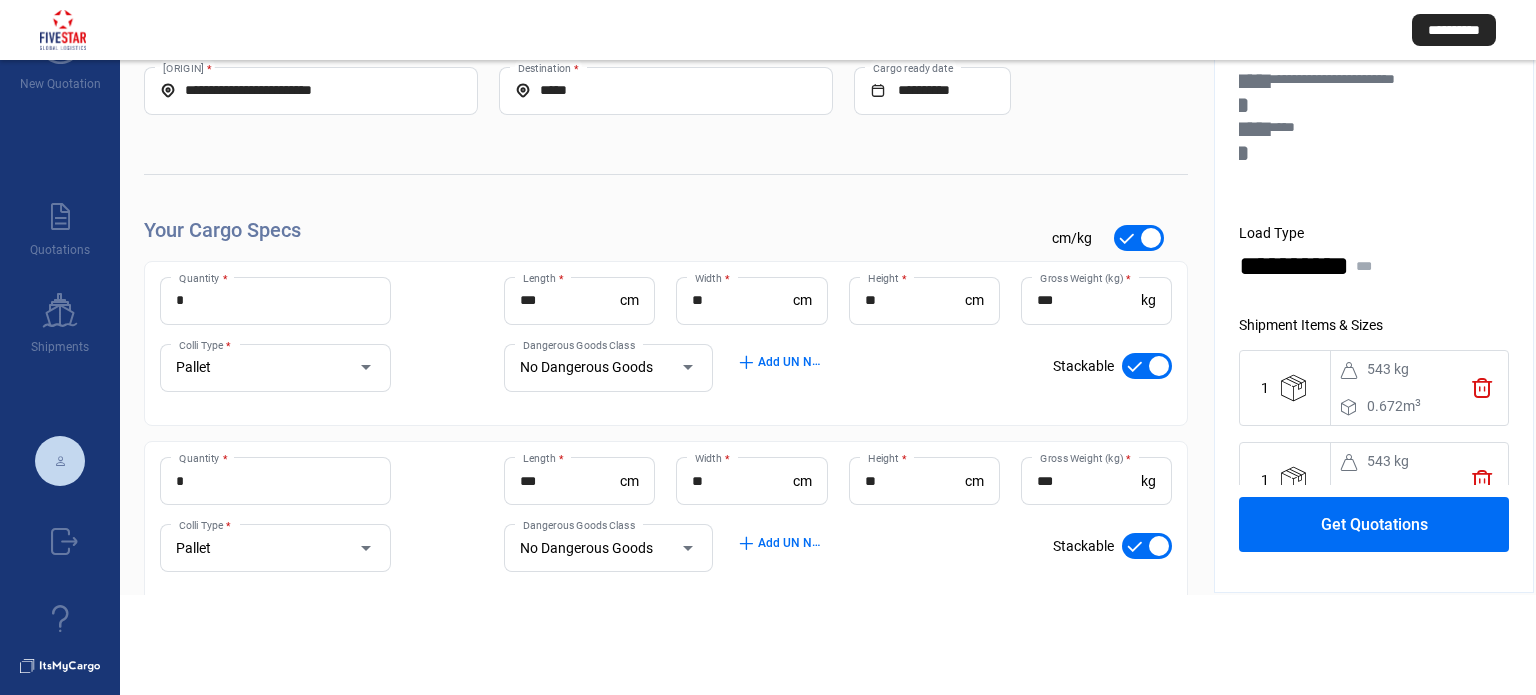 scroll, scrollTop: 75, scrollLeft: 0, axis: vertical 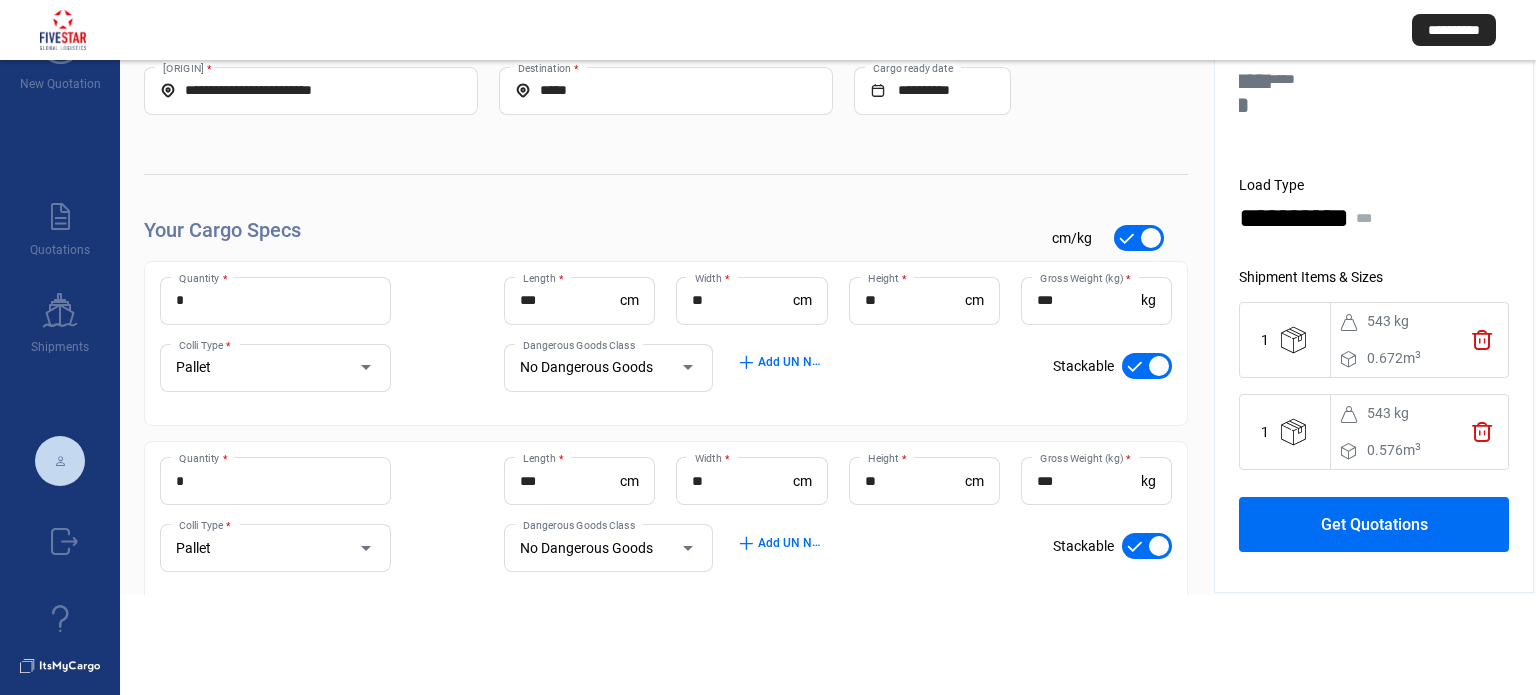 click on "Get Quotations" 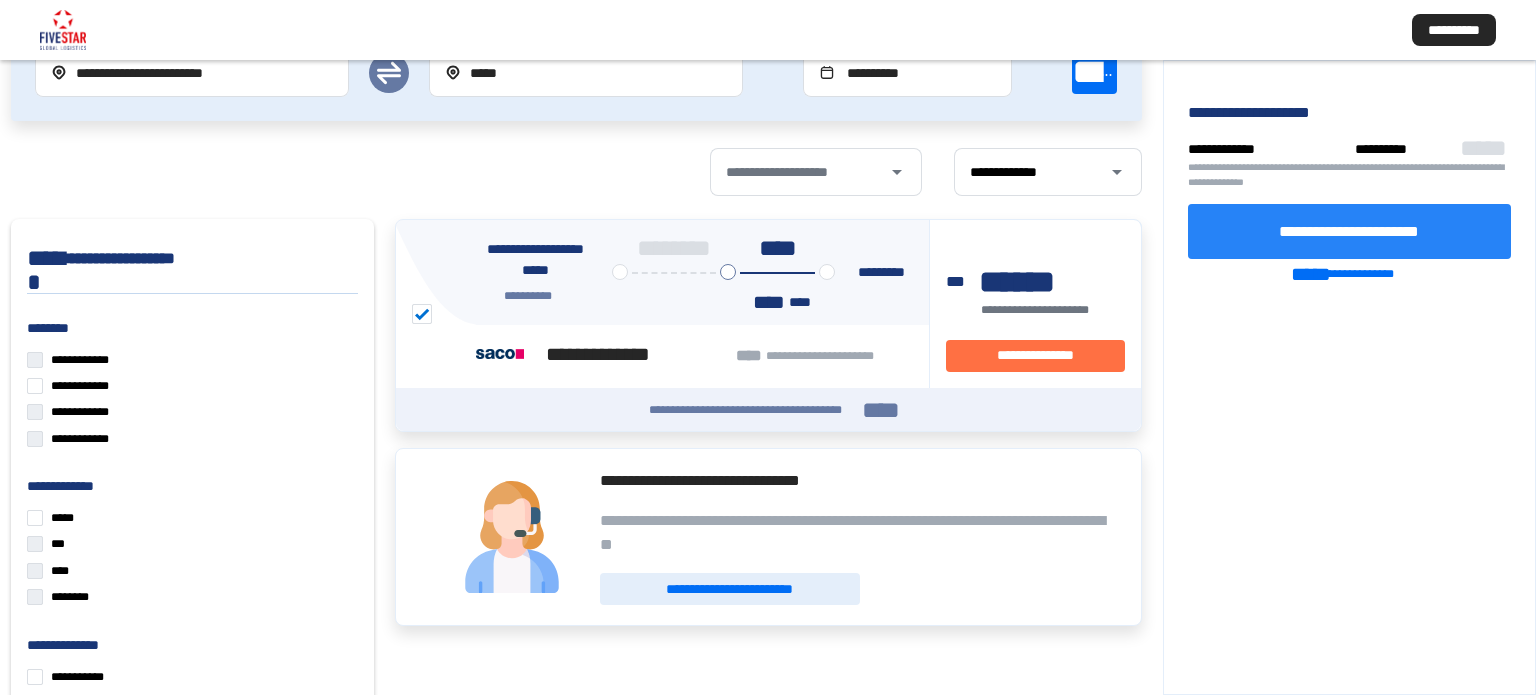 click on "**********" 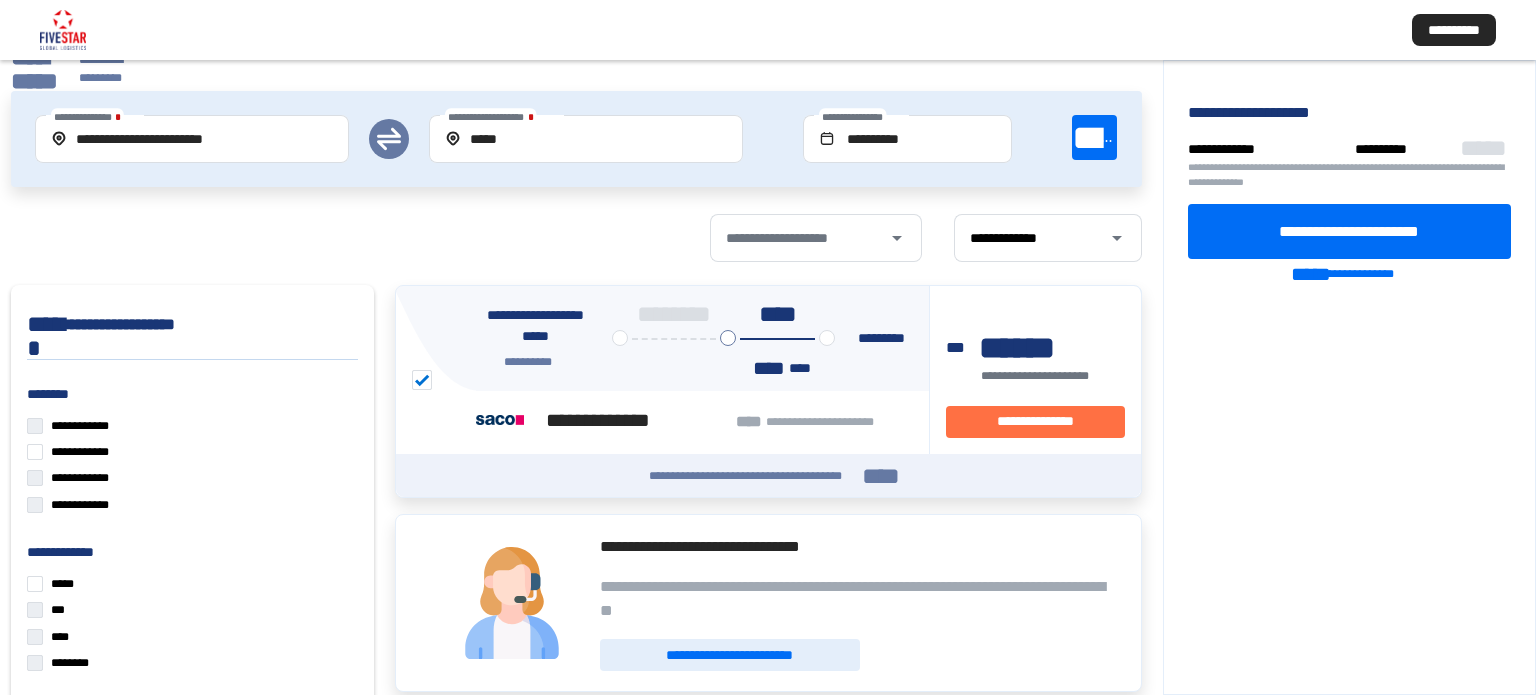 scroll, scrollTop: 0, scrollLeft: 0, axis: both 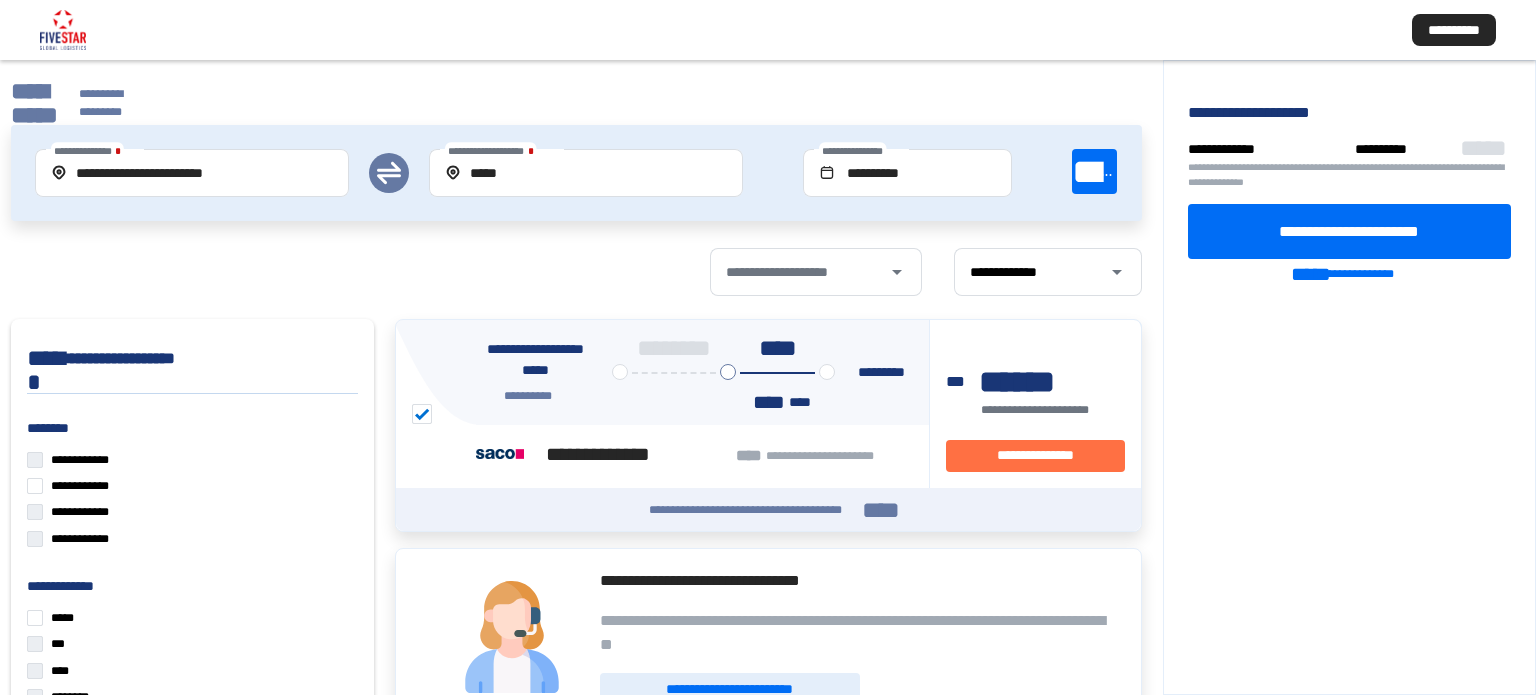 click on "**********" 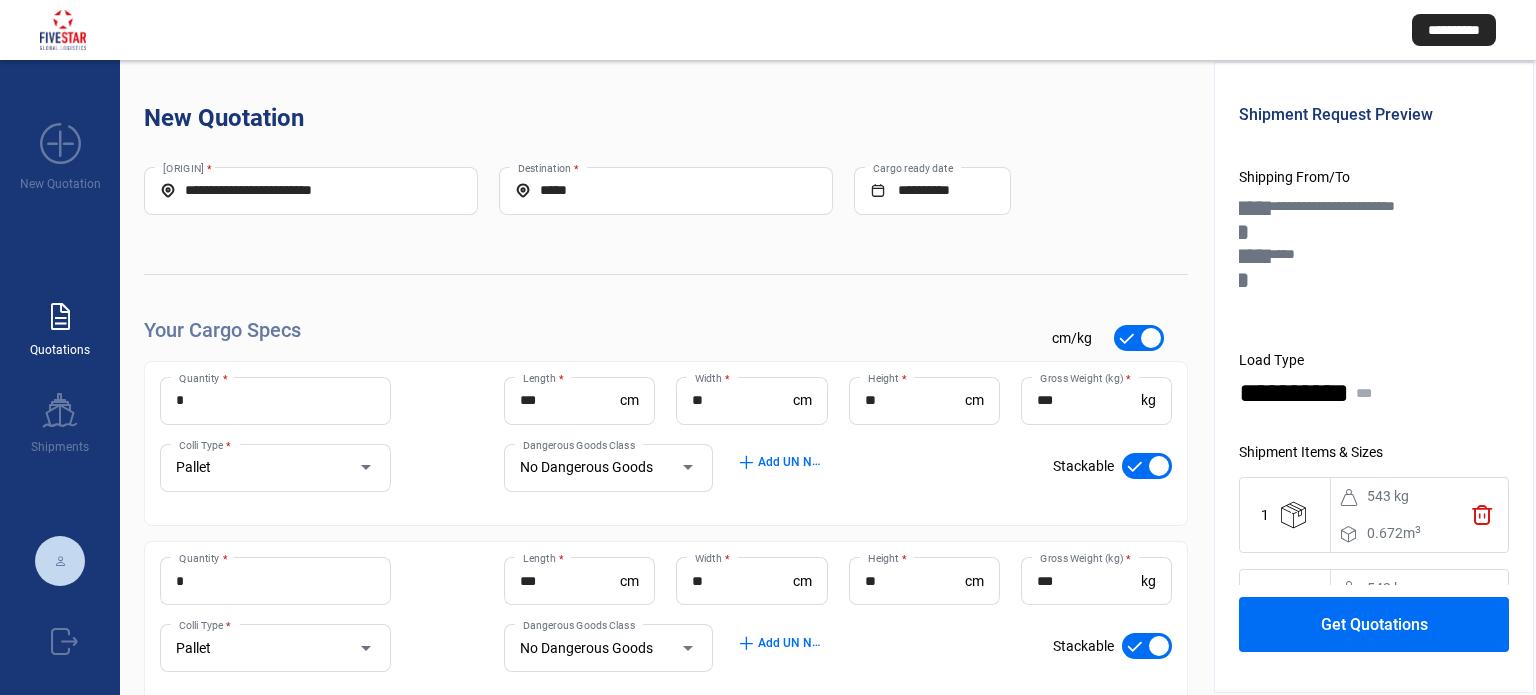 click on "paper_text" at bounding box center (60, 317) 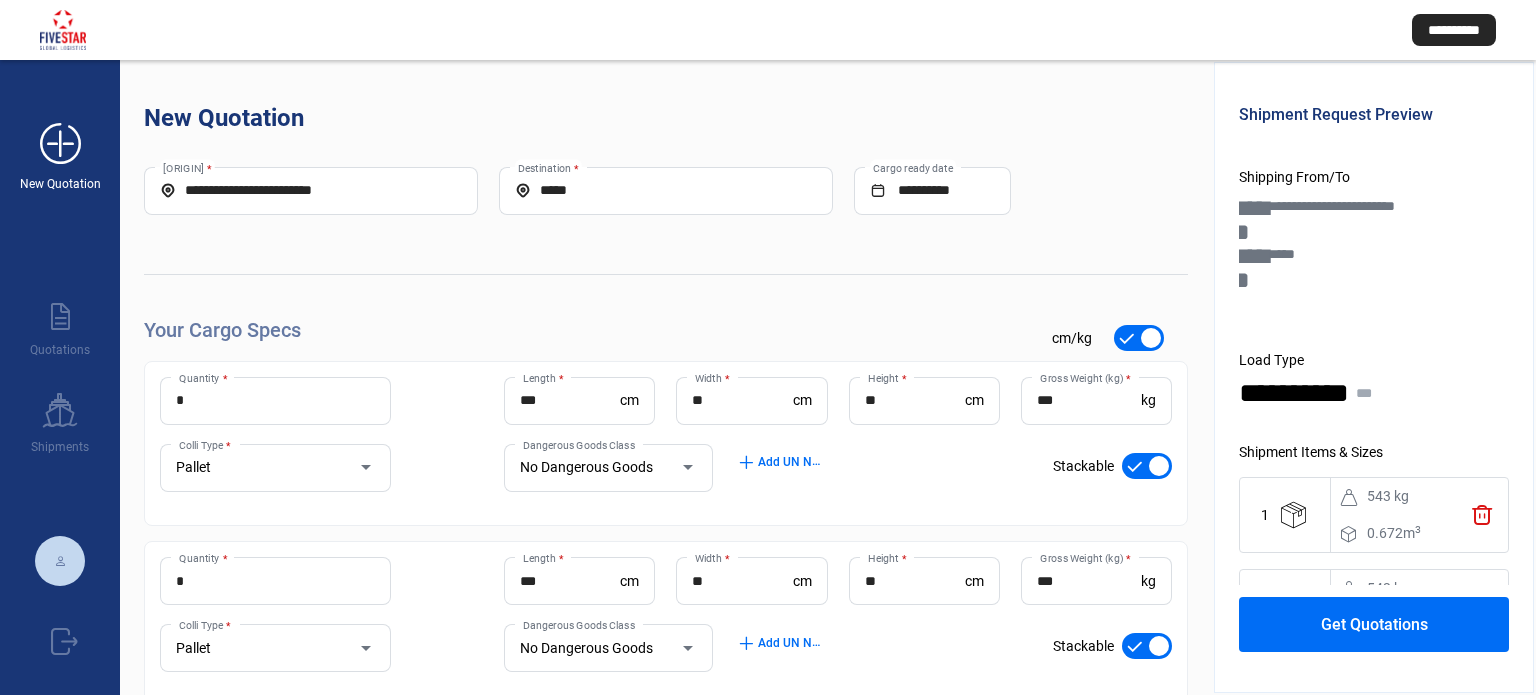 click on "add_new" at bounding box center [60, 144] 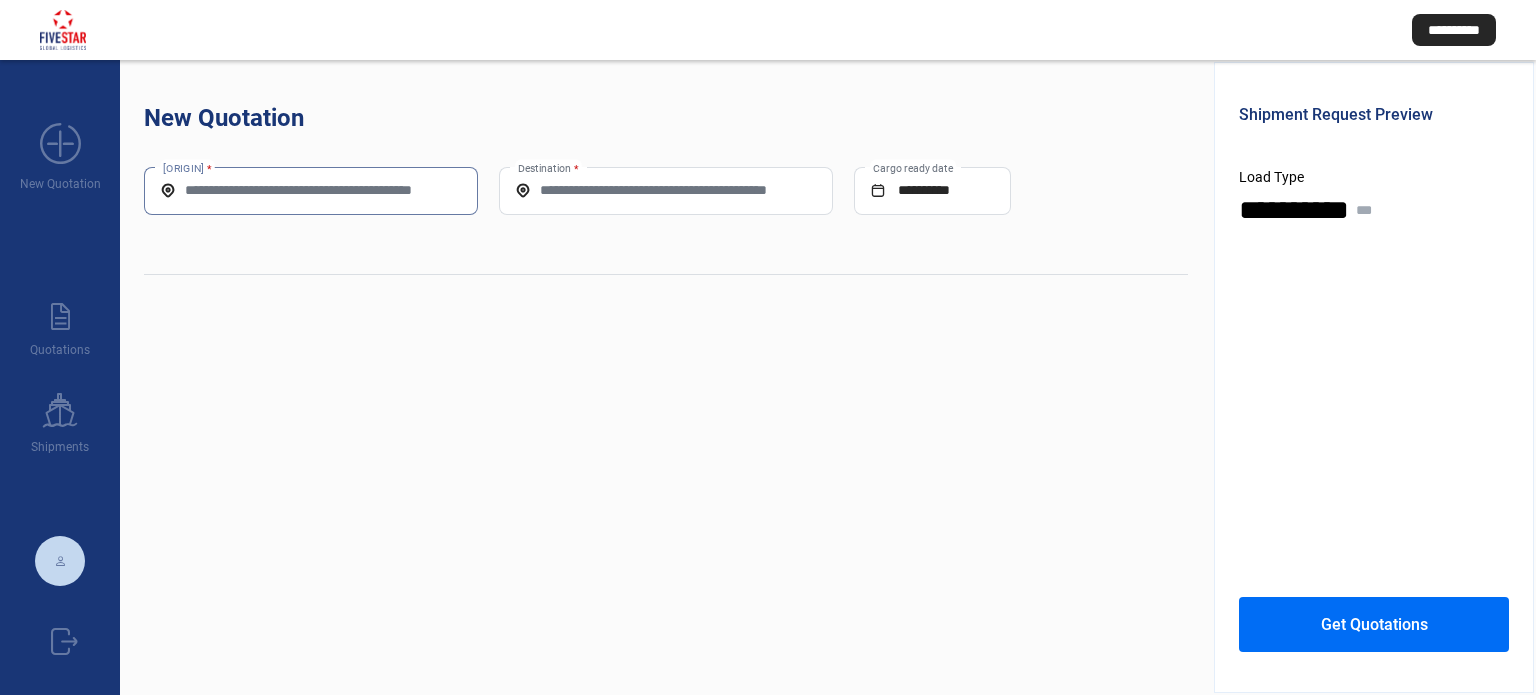 click on "[ORIGIN] *" at bounding box center (311, 190) 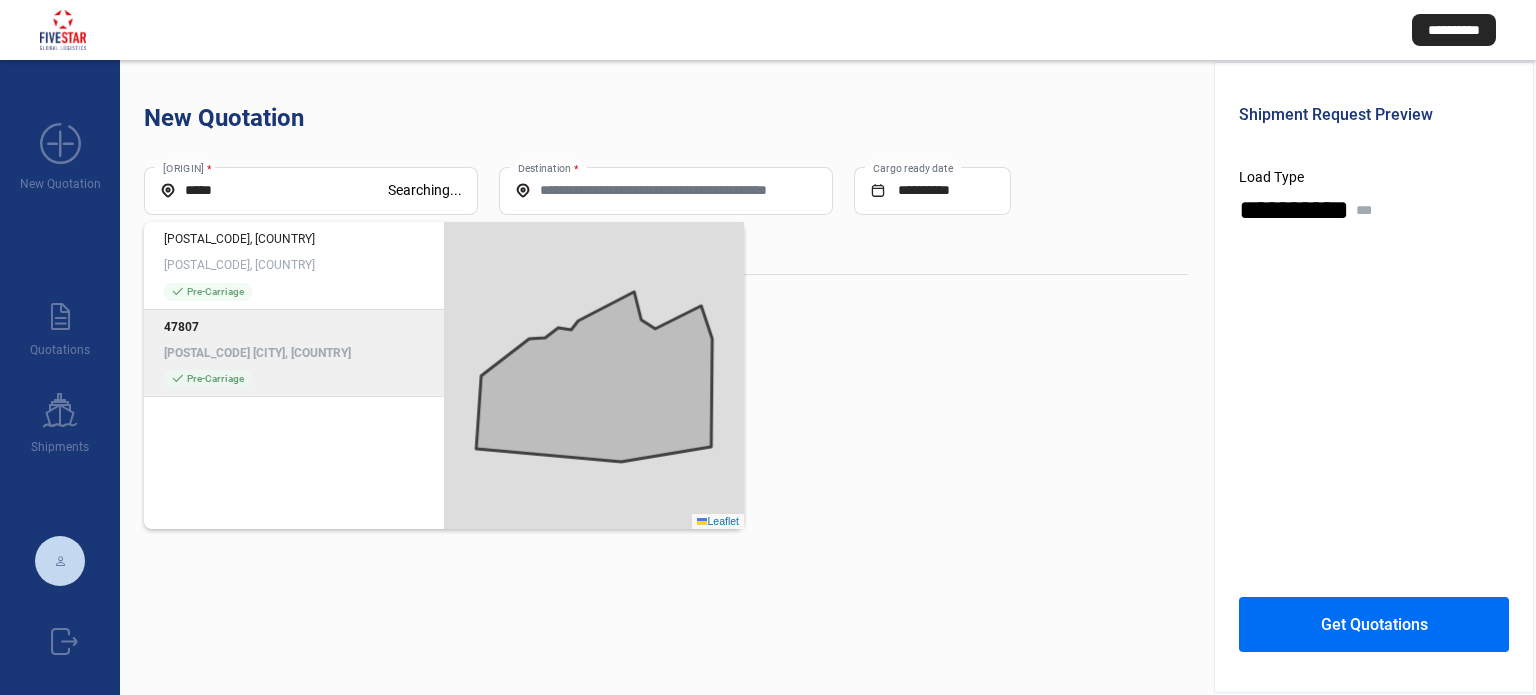 click on "[POSTAL_CODE] [POSTAL_CODE] [CITY], [COUNTRY] check_mark  Pre-Carriage" 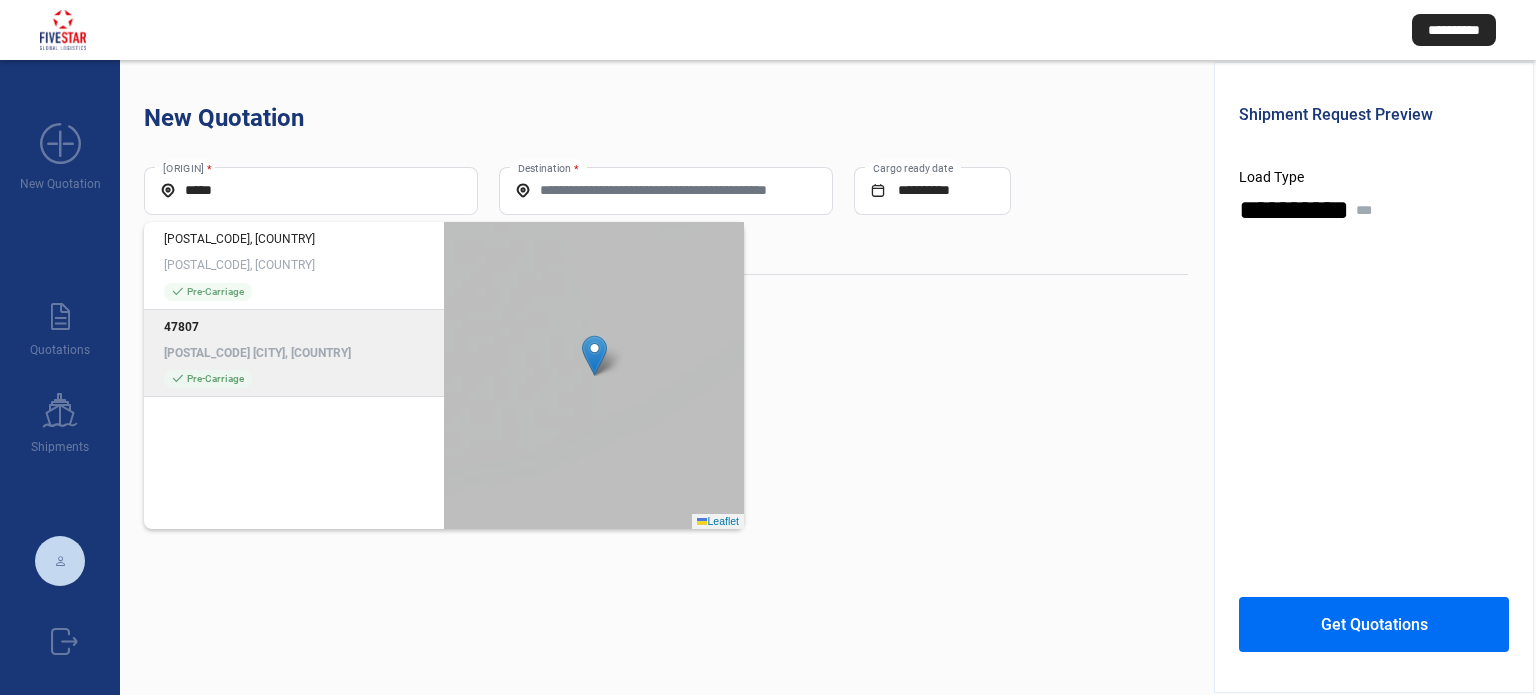 type on "**********" 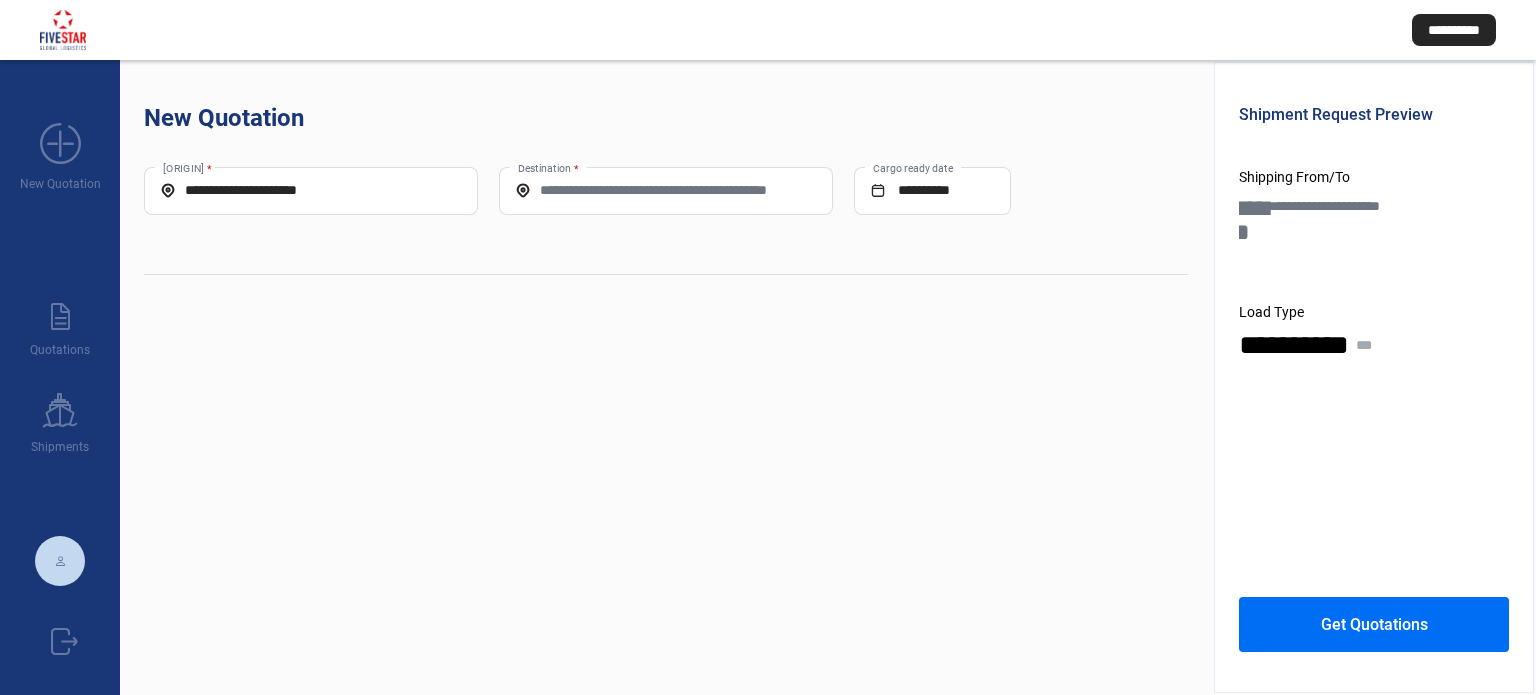 click on "Destination *" 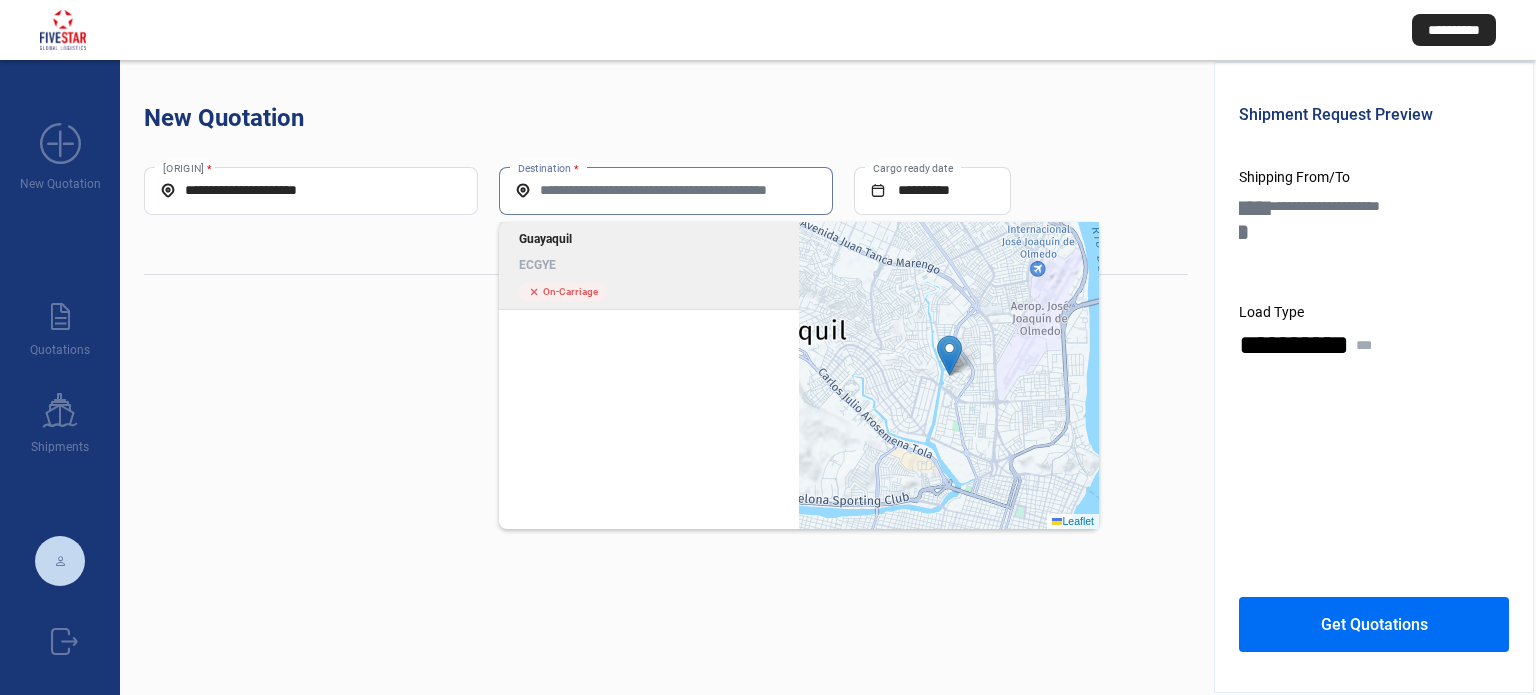 click on "[CITY] [STATE]" 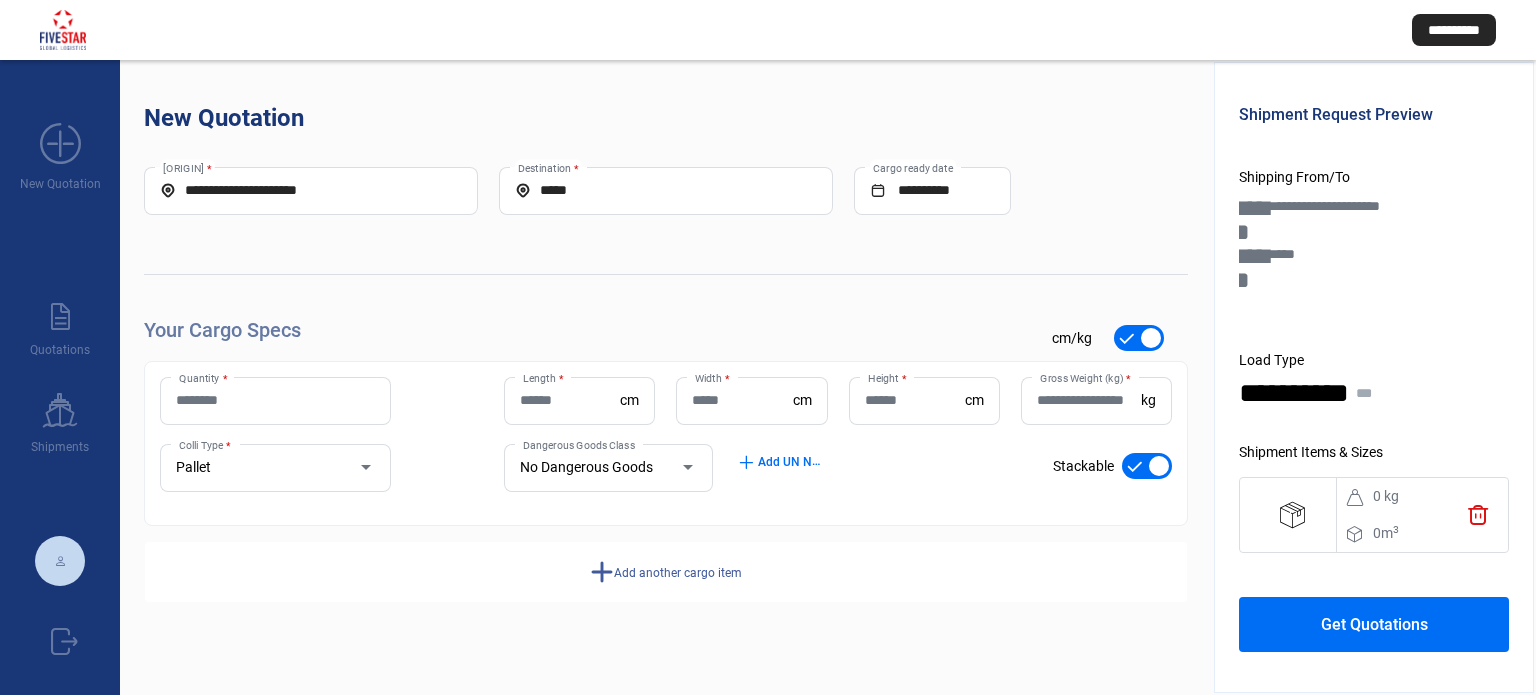 click on "Quantity *" 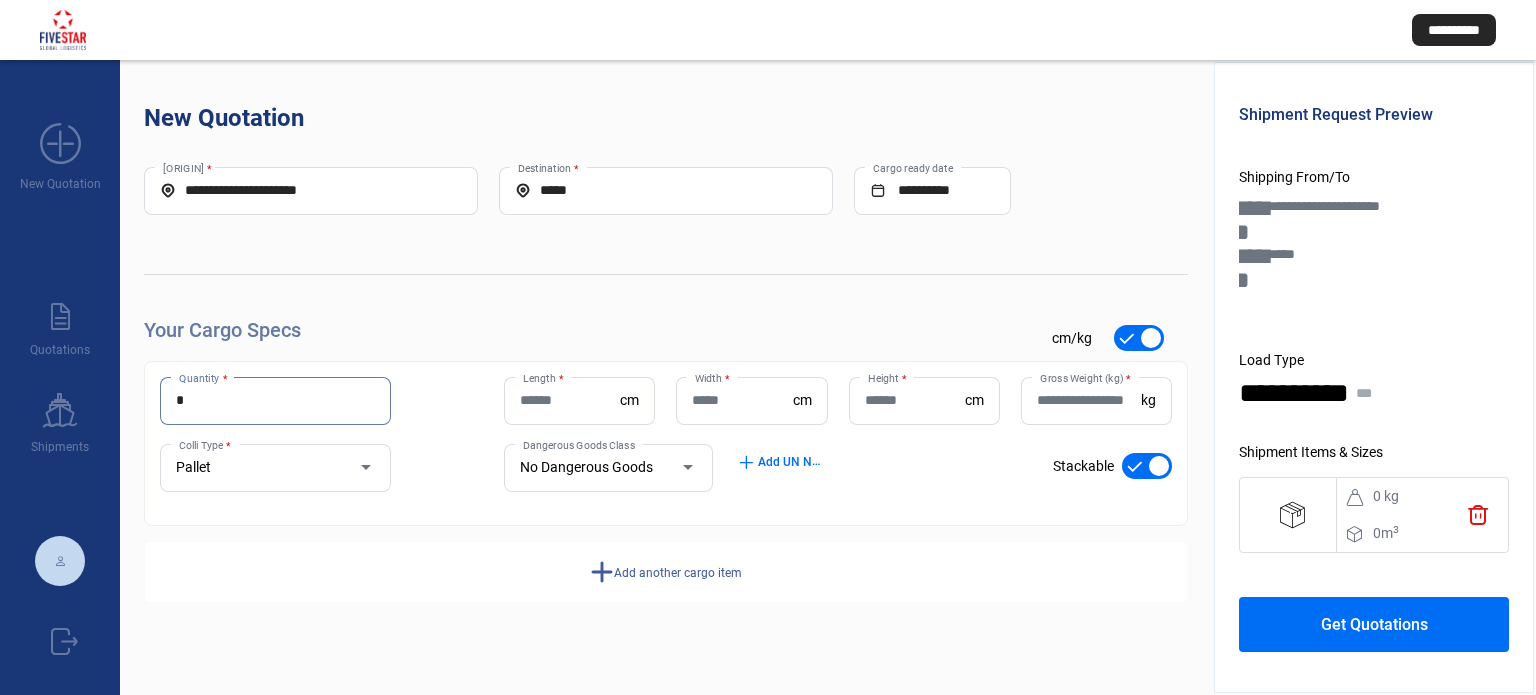 type on "*" 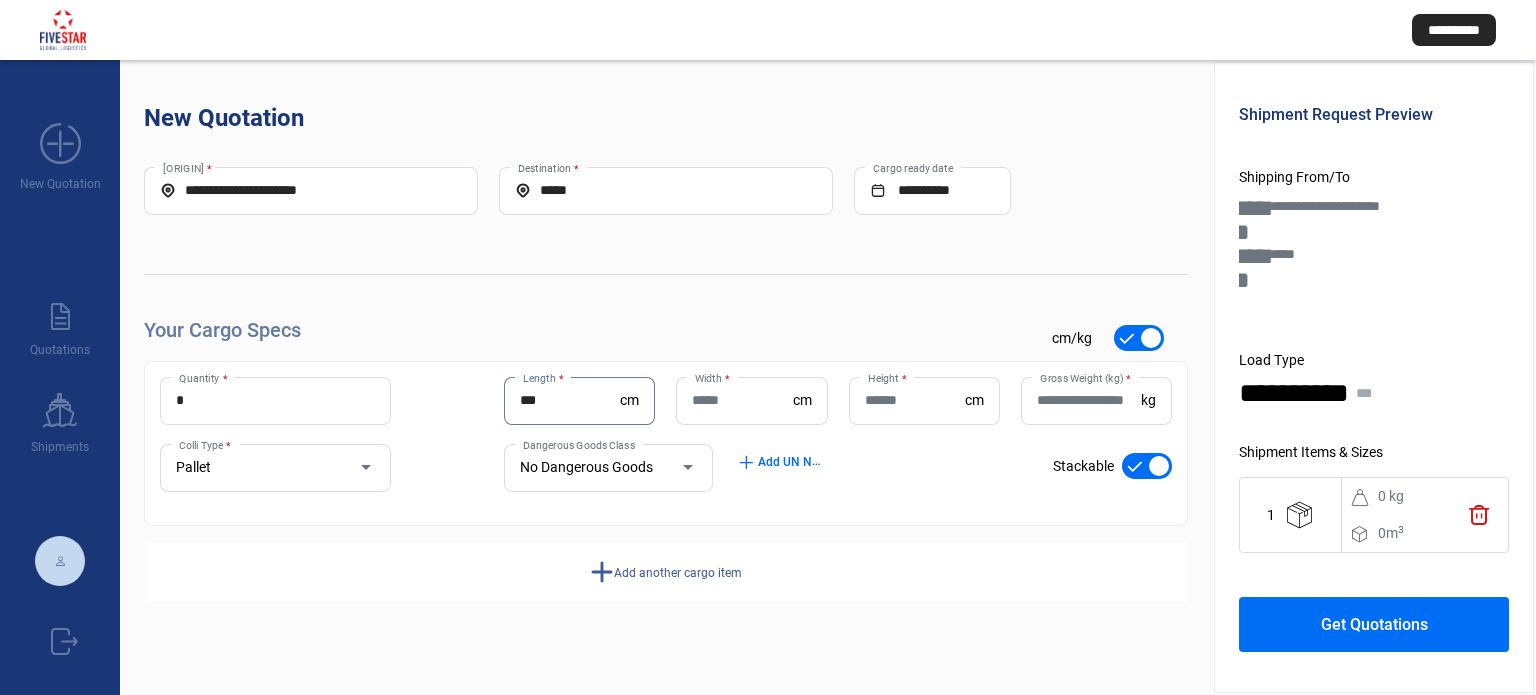 type on "***" 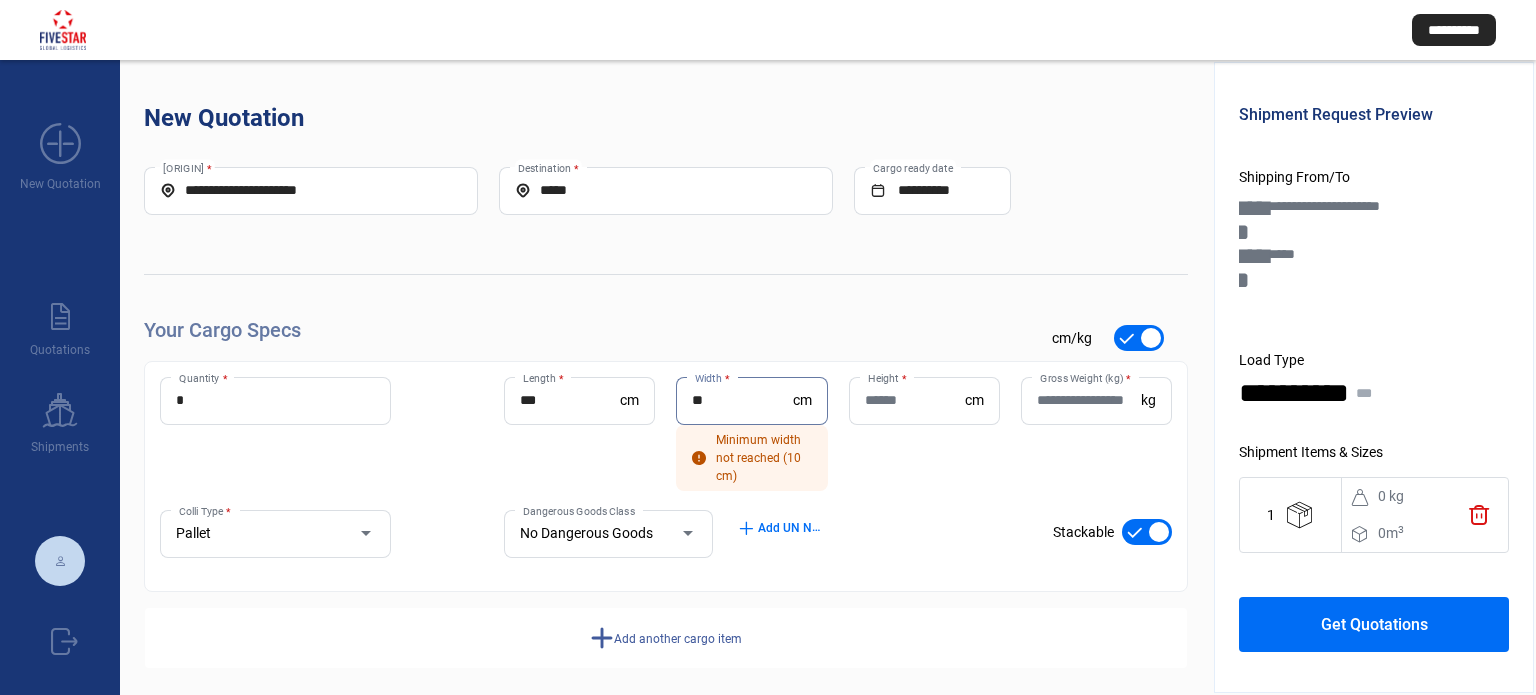 type on "**" 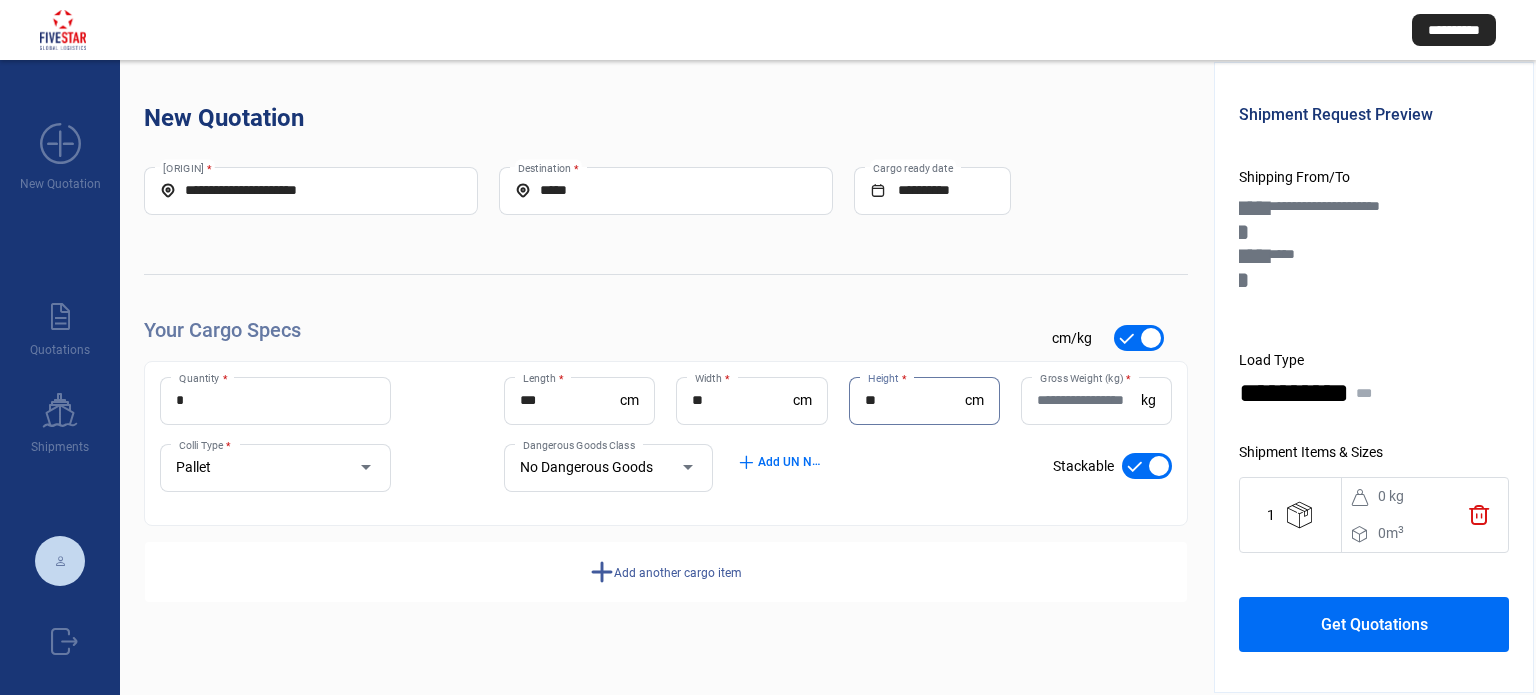 type on "**" 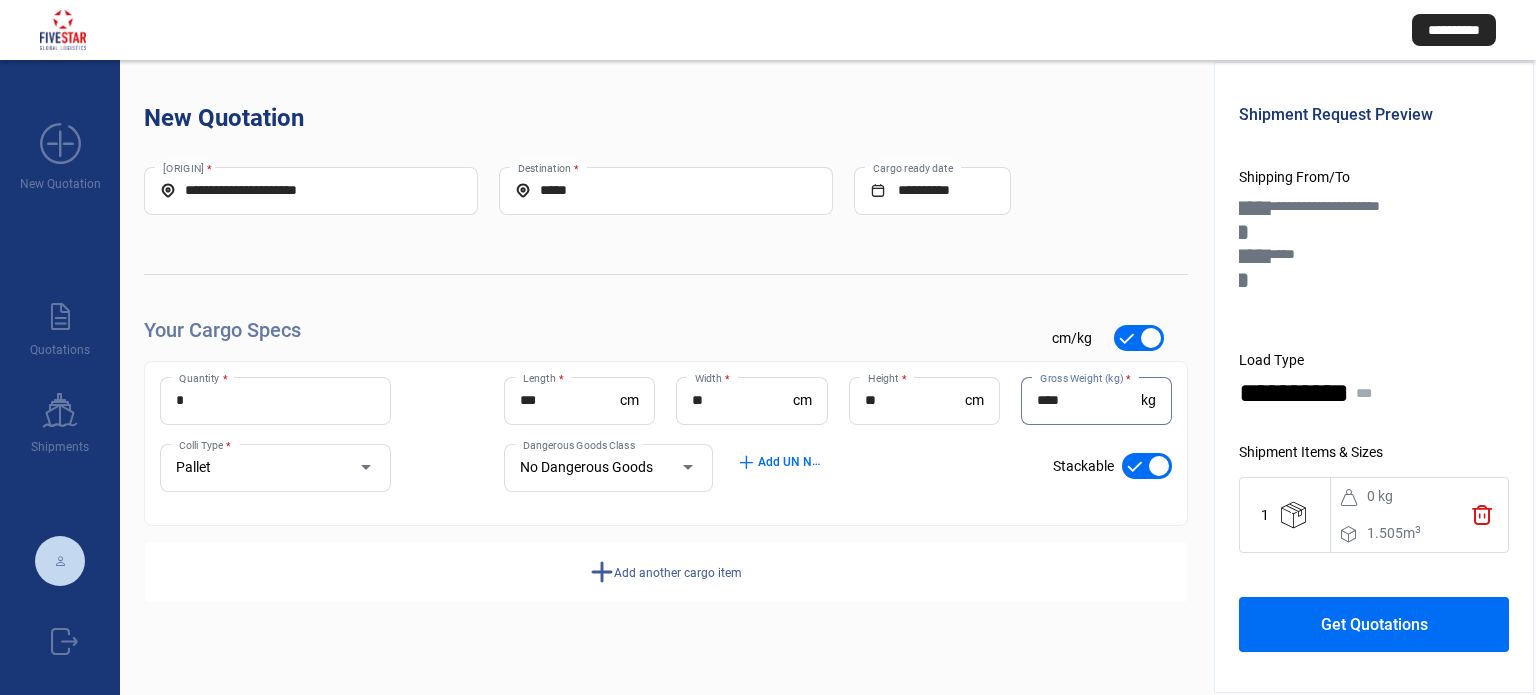 type on "****" 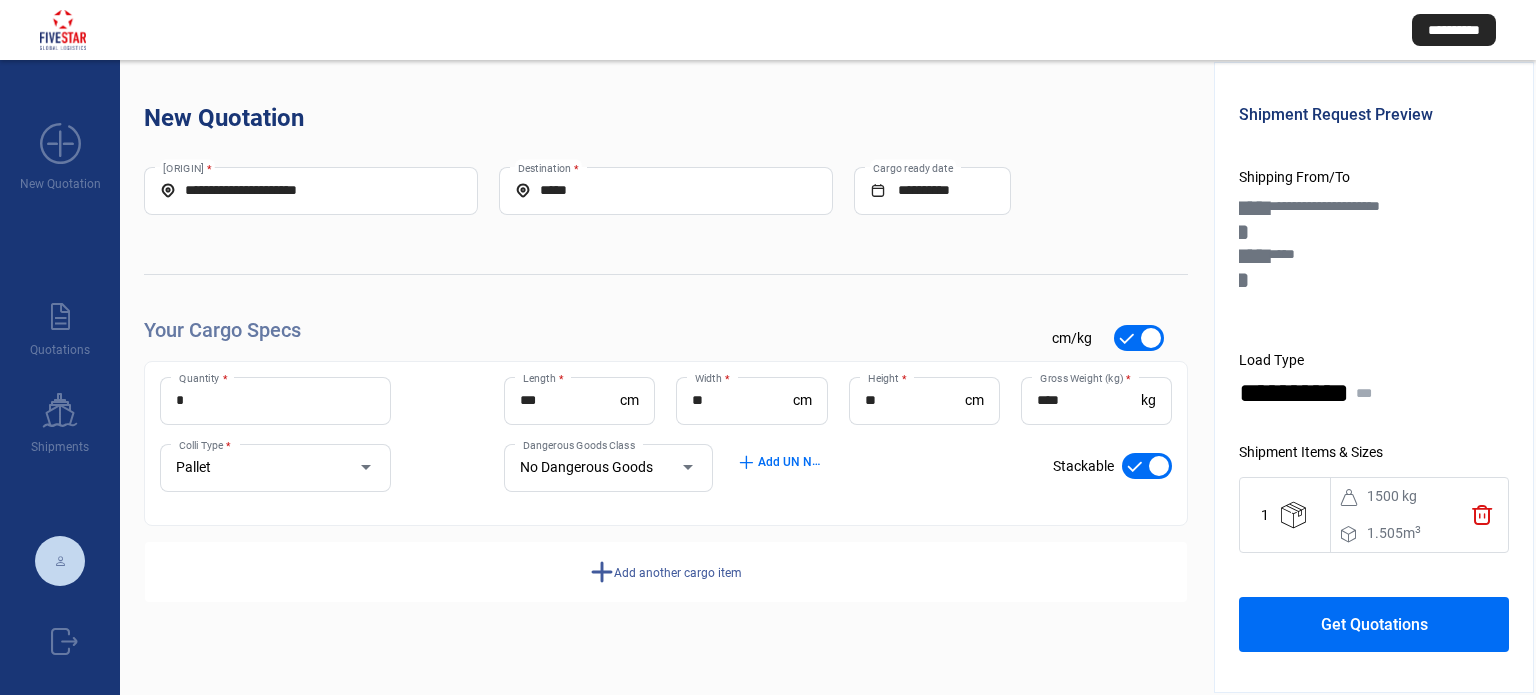 click on "Get Quotations" 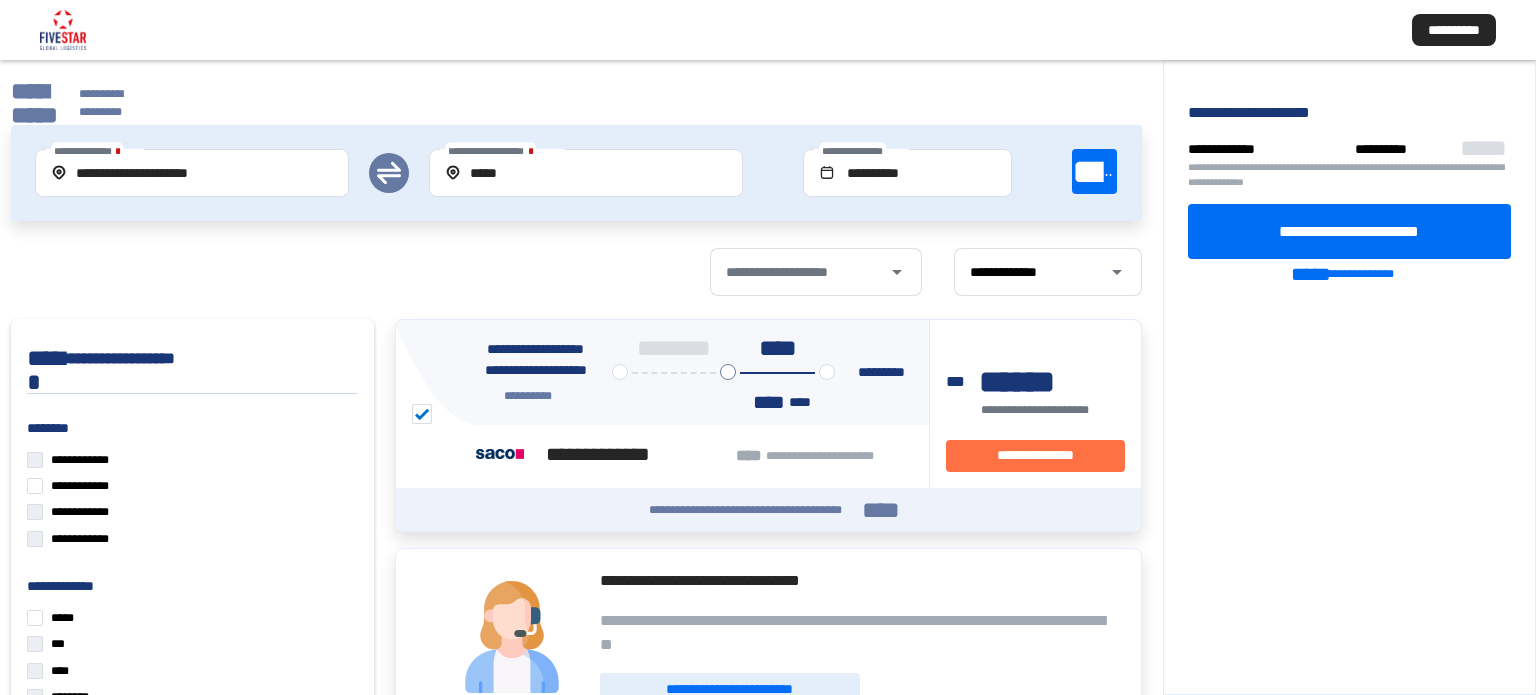 click on "**********" 